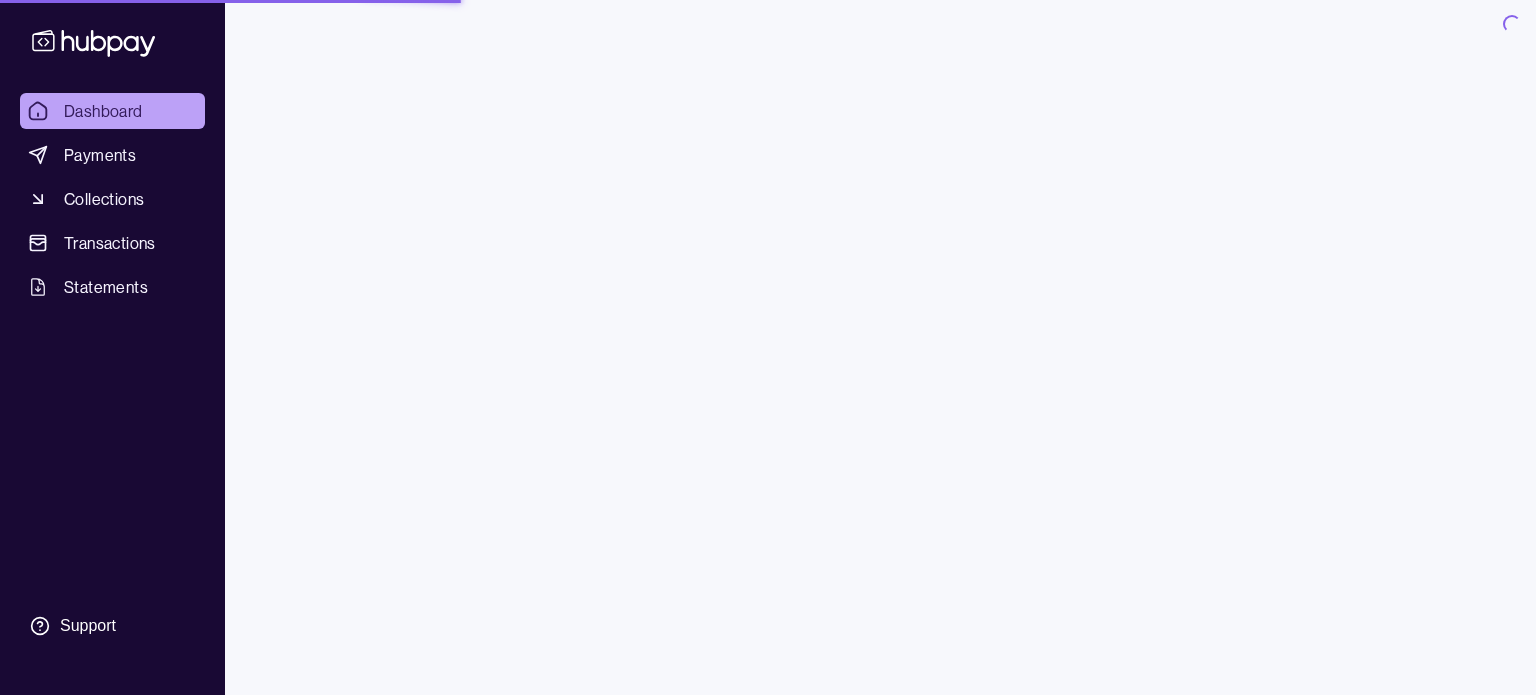 scroll, scrollTop: 0, scrollLeft: 0, axis: both 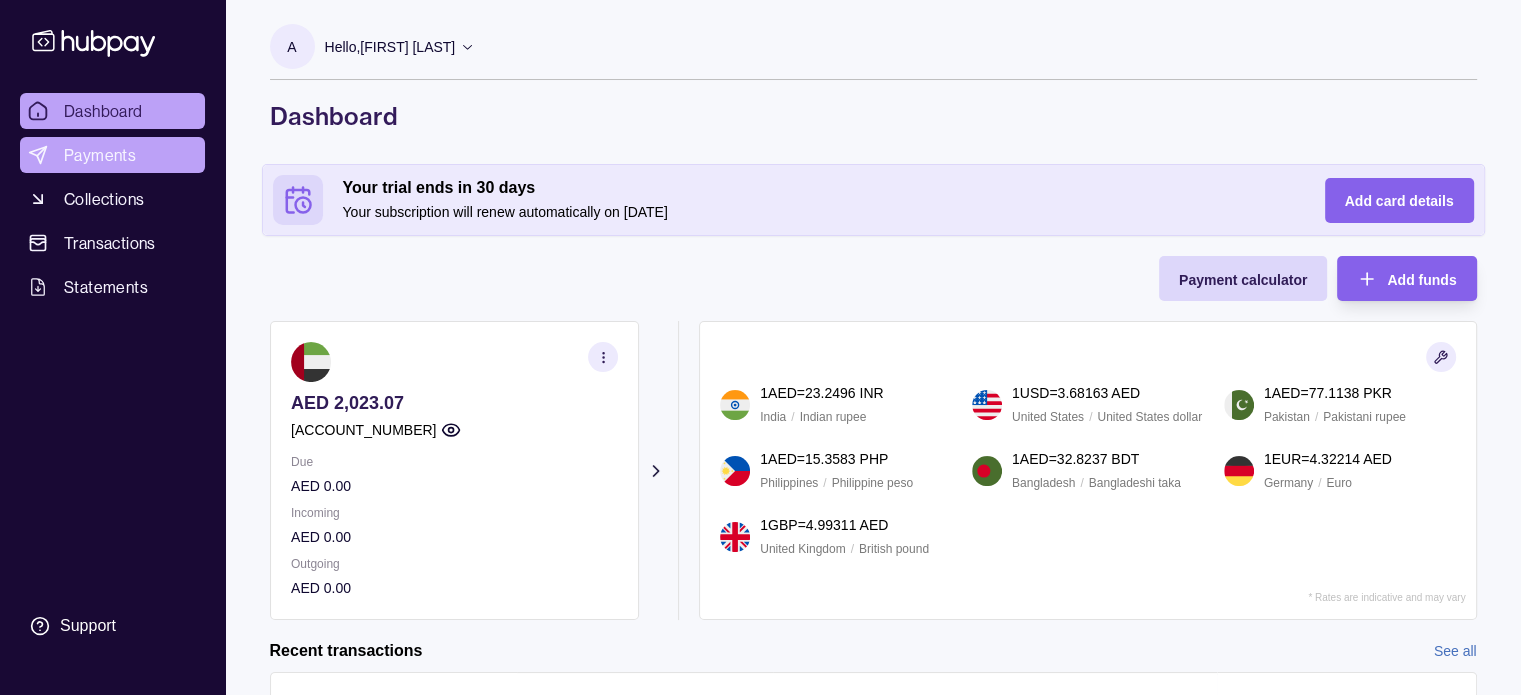 click on "Payments" at bounding box center (100, 155) 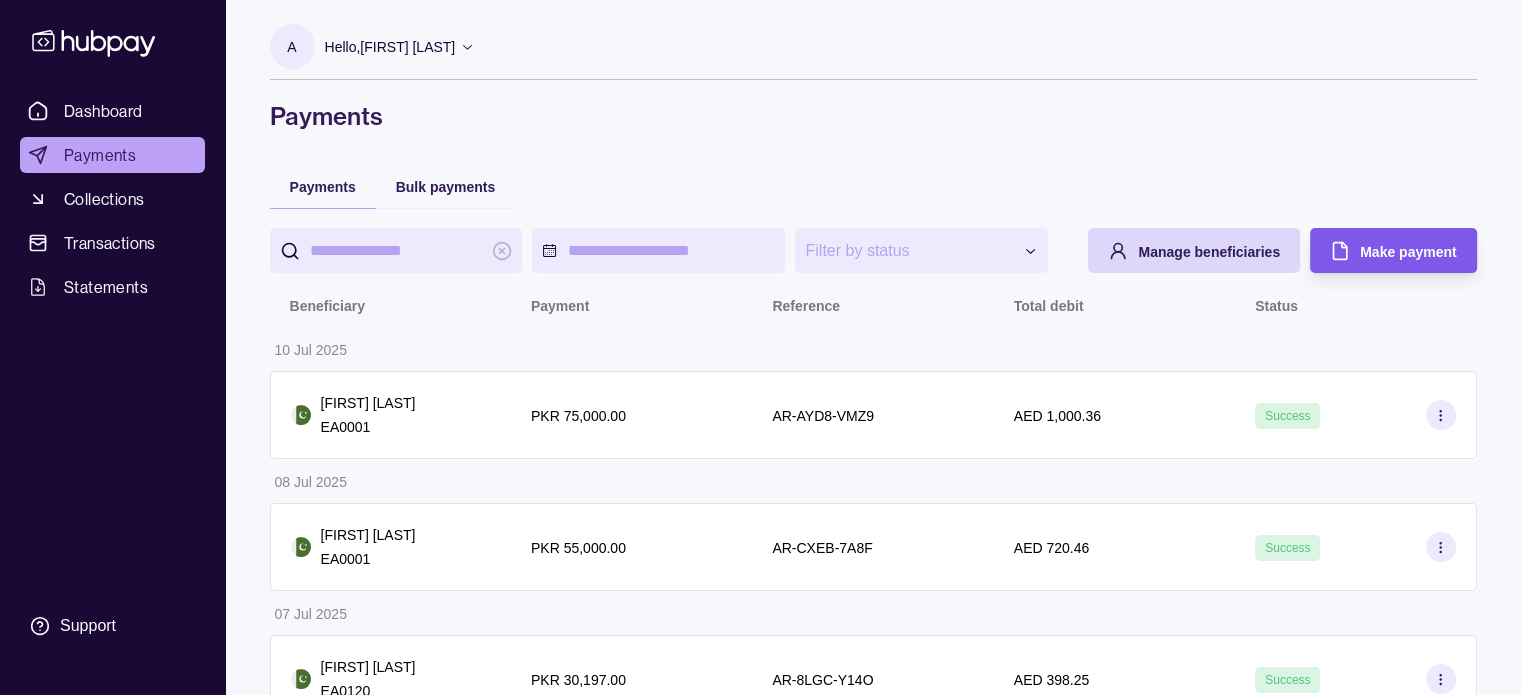 click on "Make payment" at bounding box center (1408, 251) 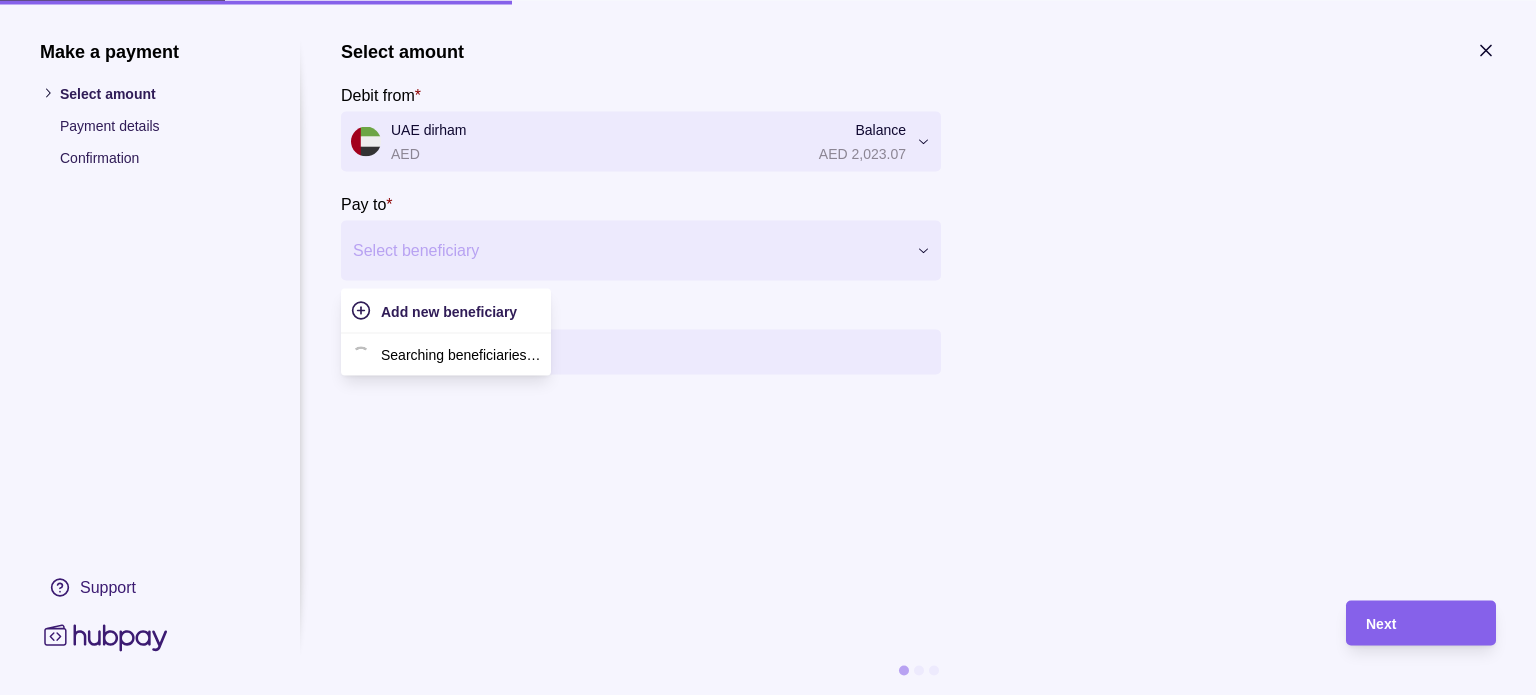 click at bounding box center (628, 250) 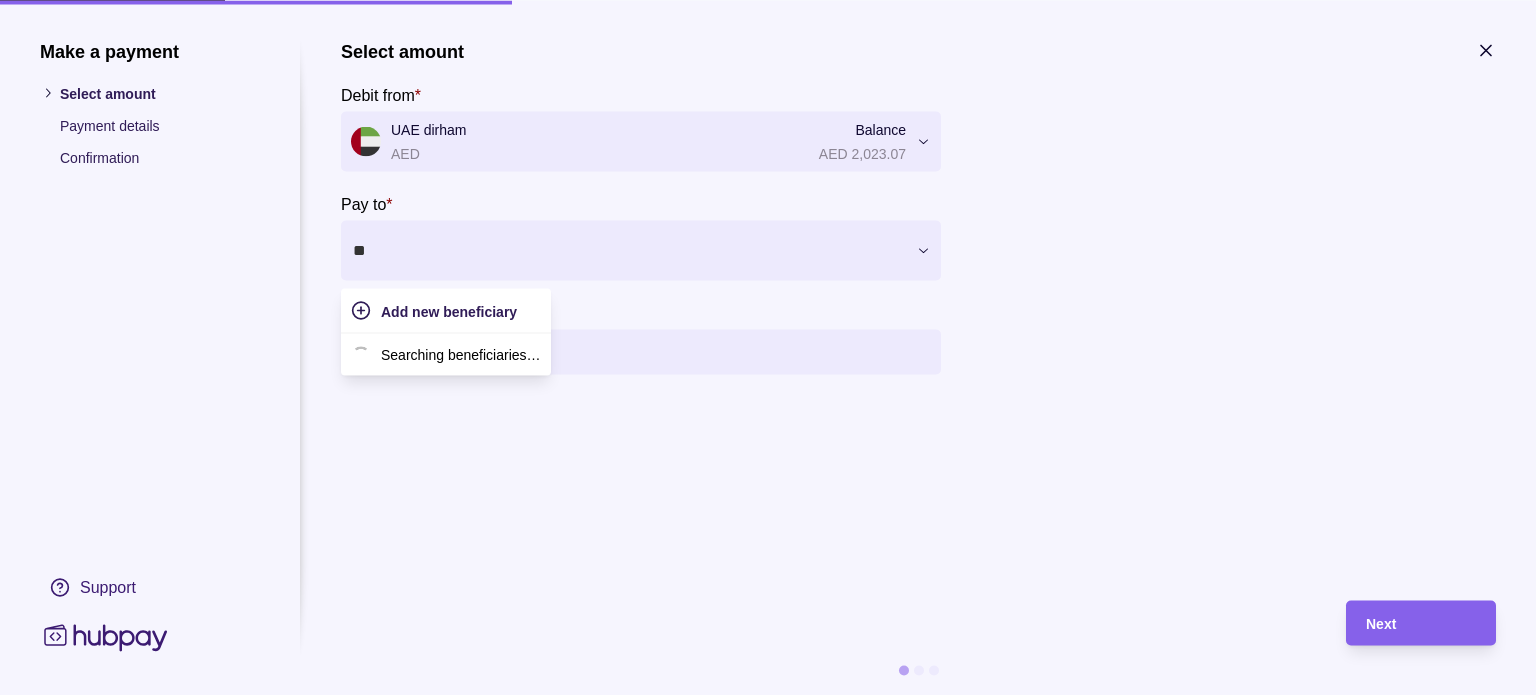 type on "***" 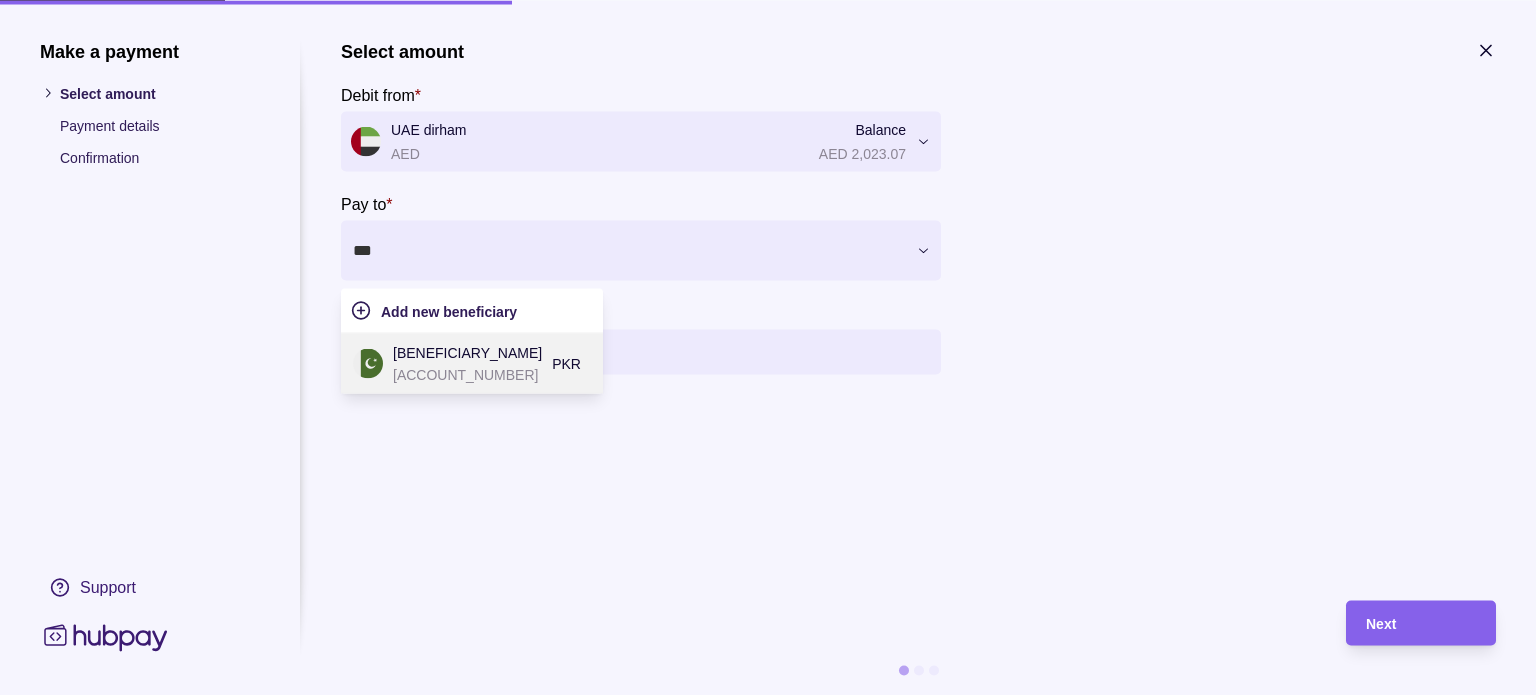 click on "[LAST] [FIRST]" at bounding box center (467, 352) 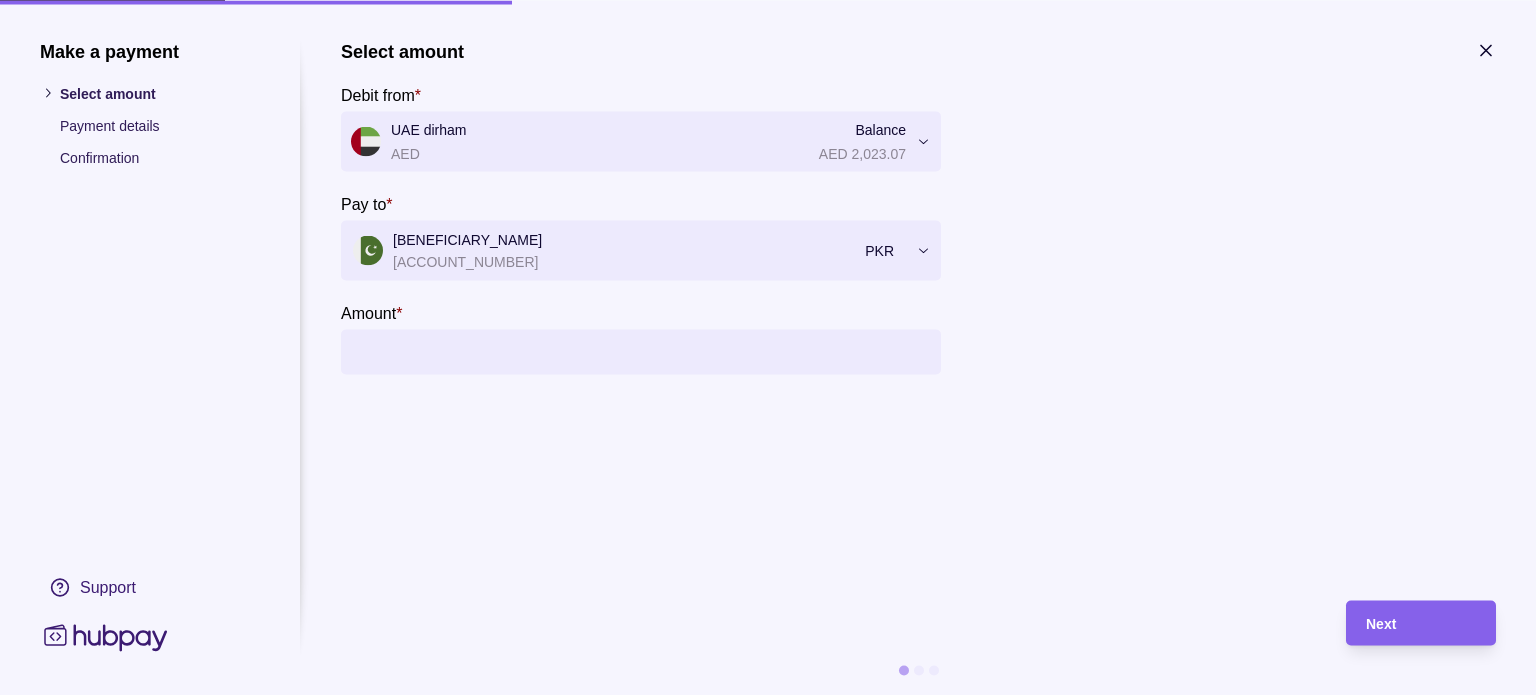 click on "Amount  *" at bounding box center [661, 351] 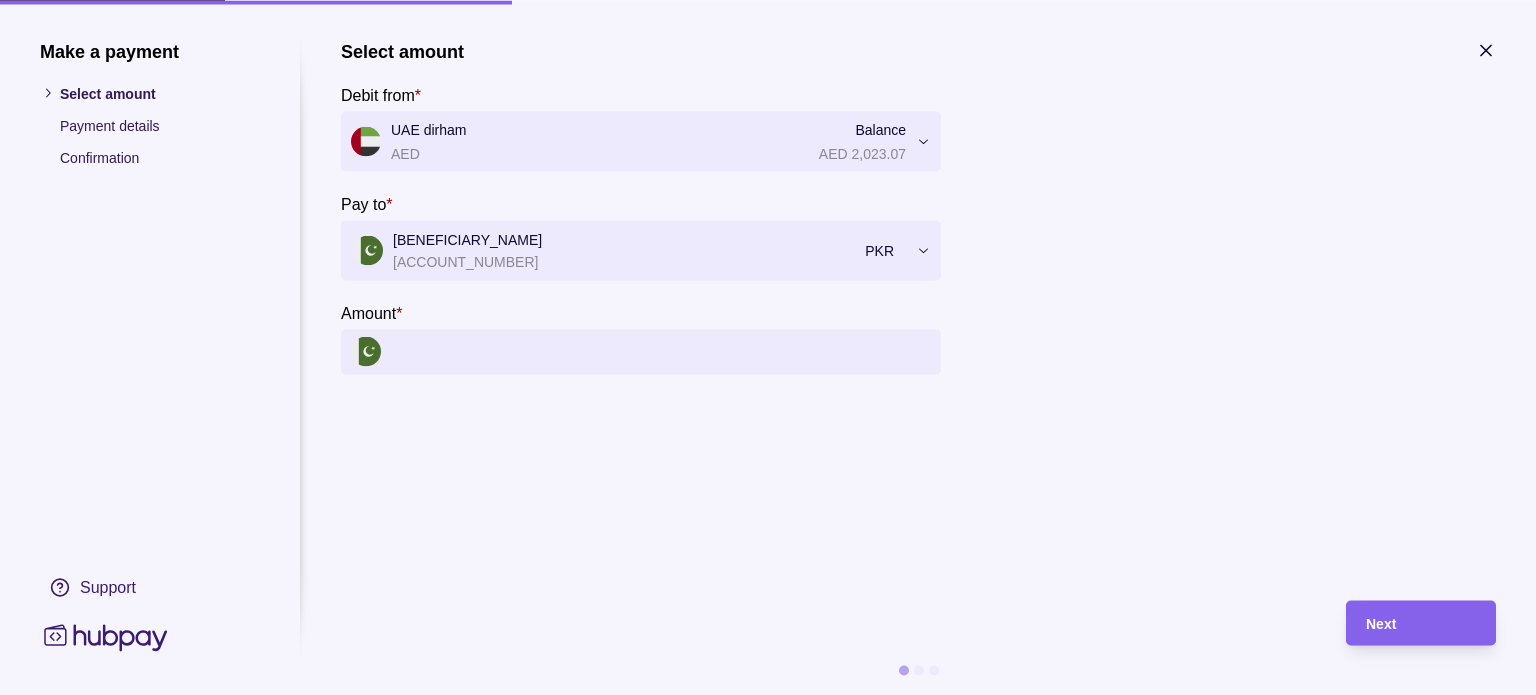 click on "Amount  *" at bounding box center [661, 351] 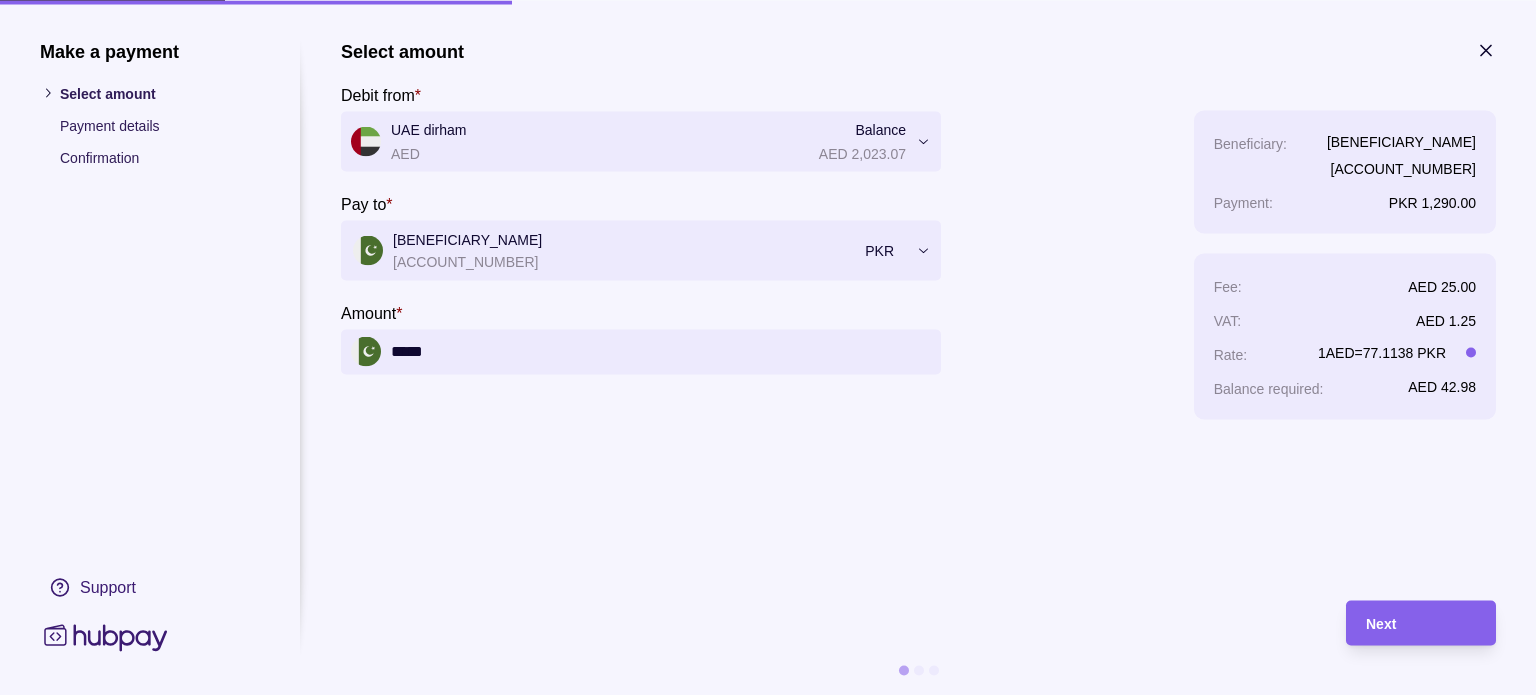 type on "*****" 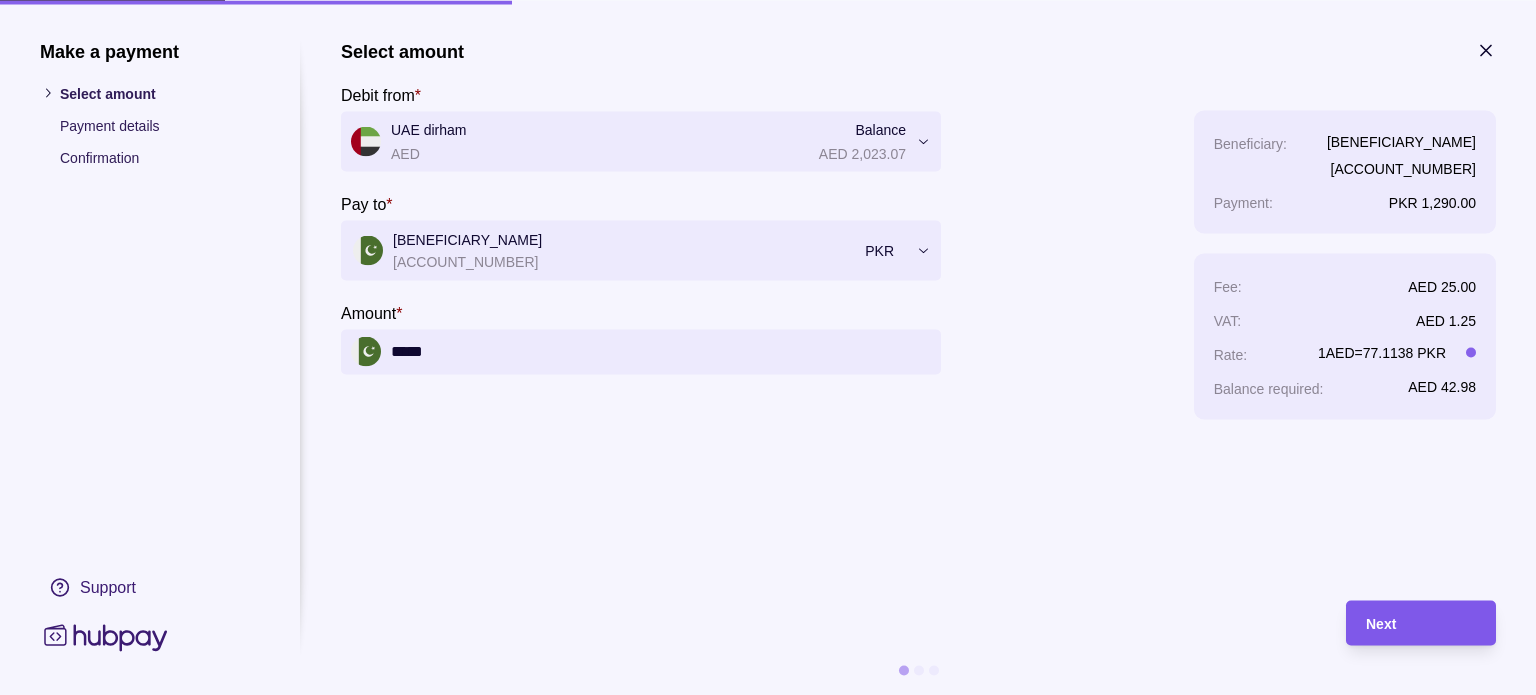 click on "Next" at bounding box center (1381, 624) 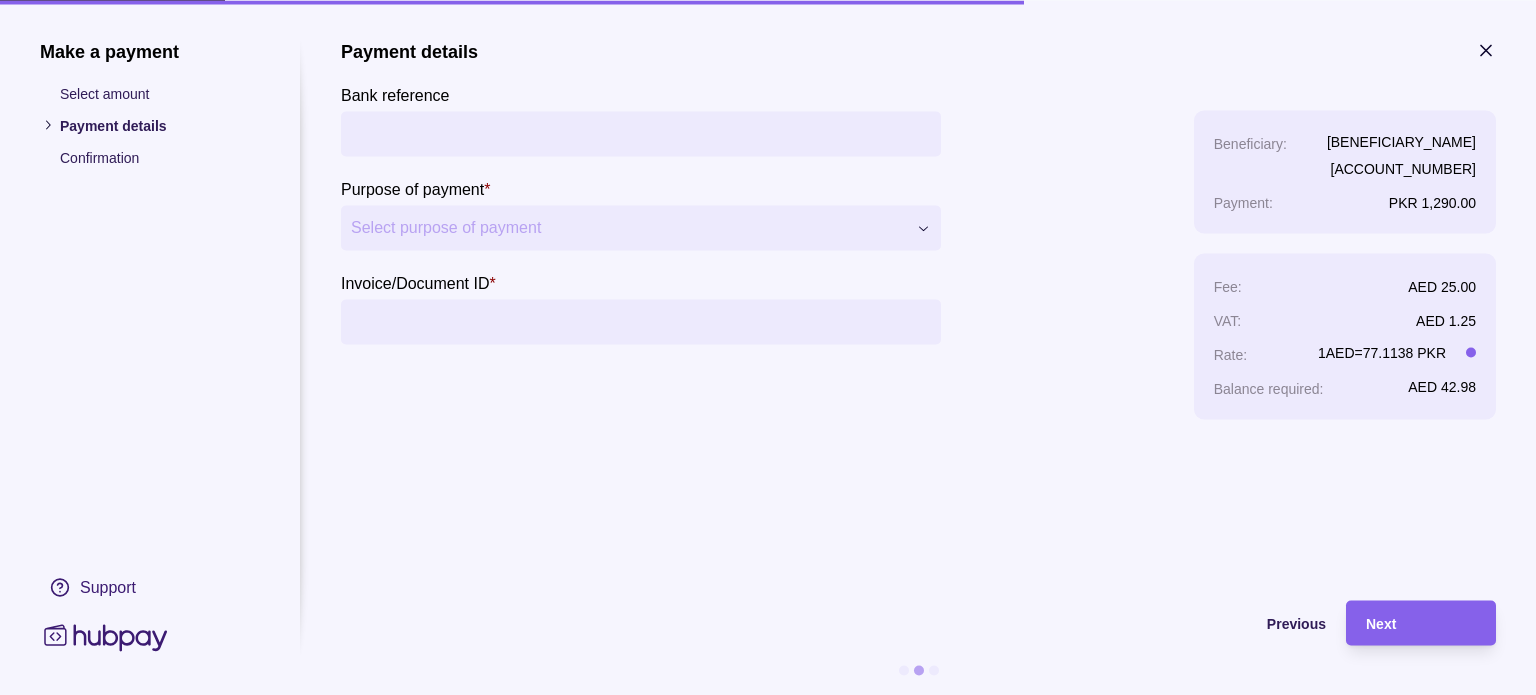click on "Bank reference" at bounding box center (641, 133) 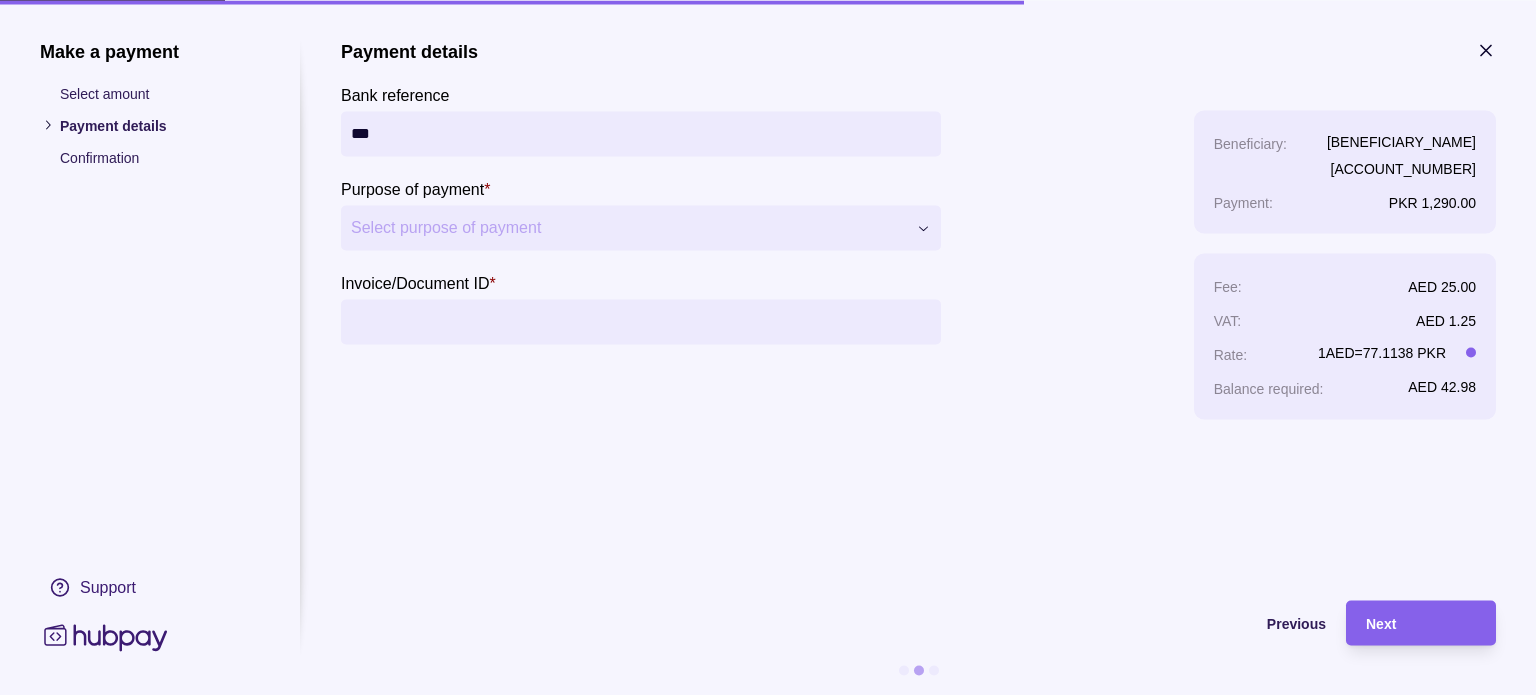 click on "**********" at bounding box center [918, 367] 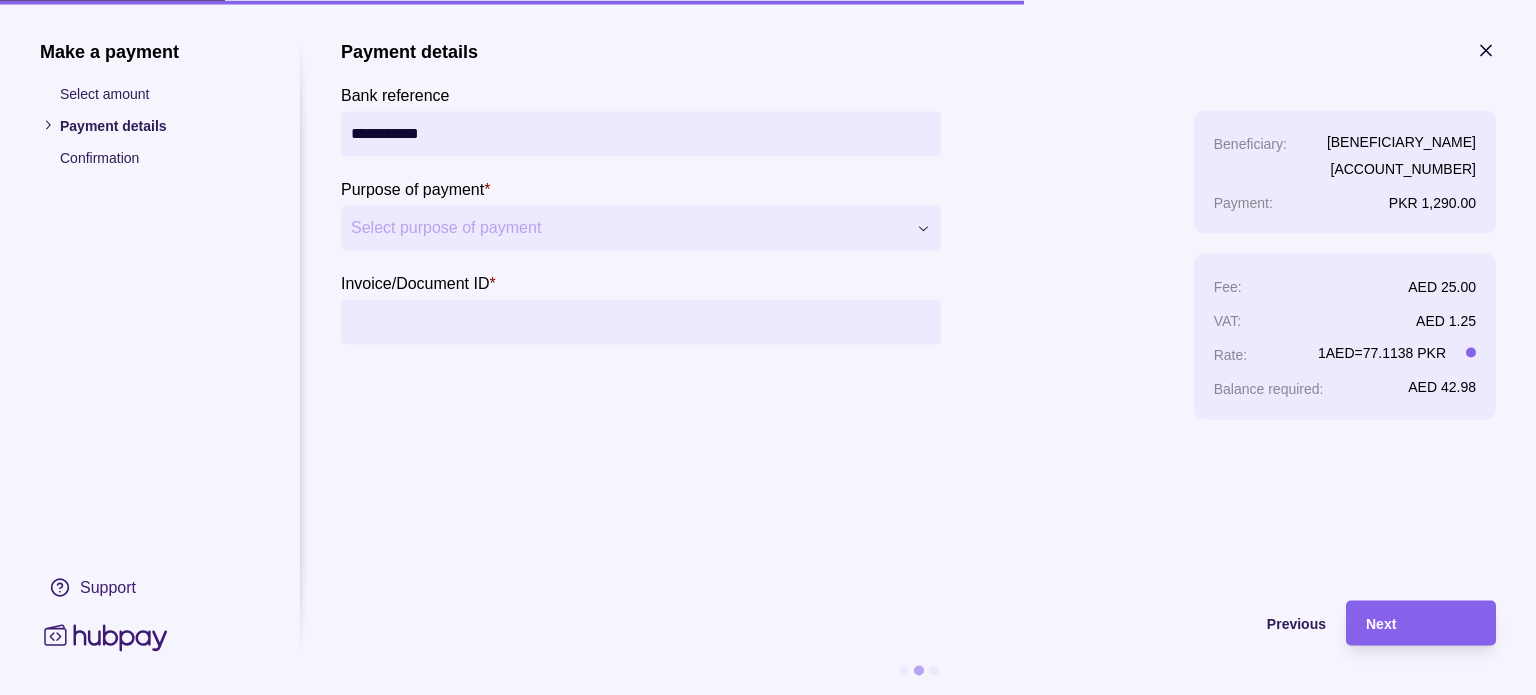 type on "**********" 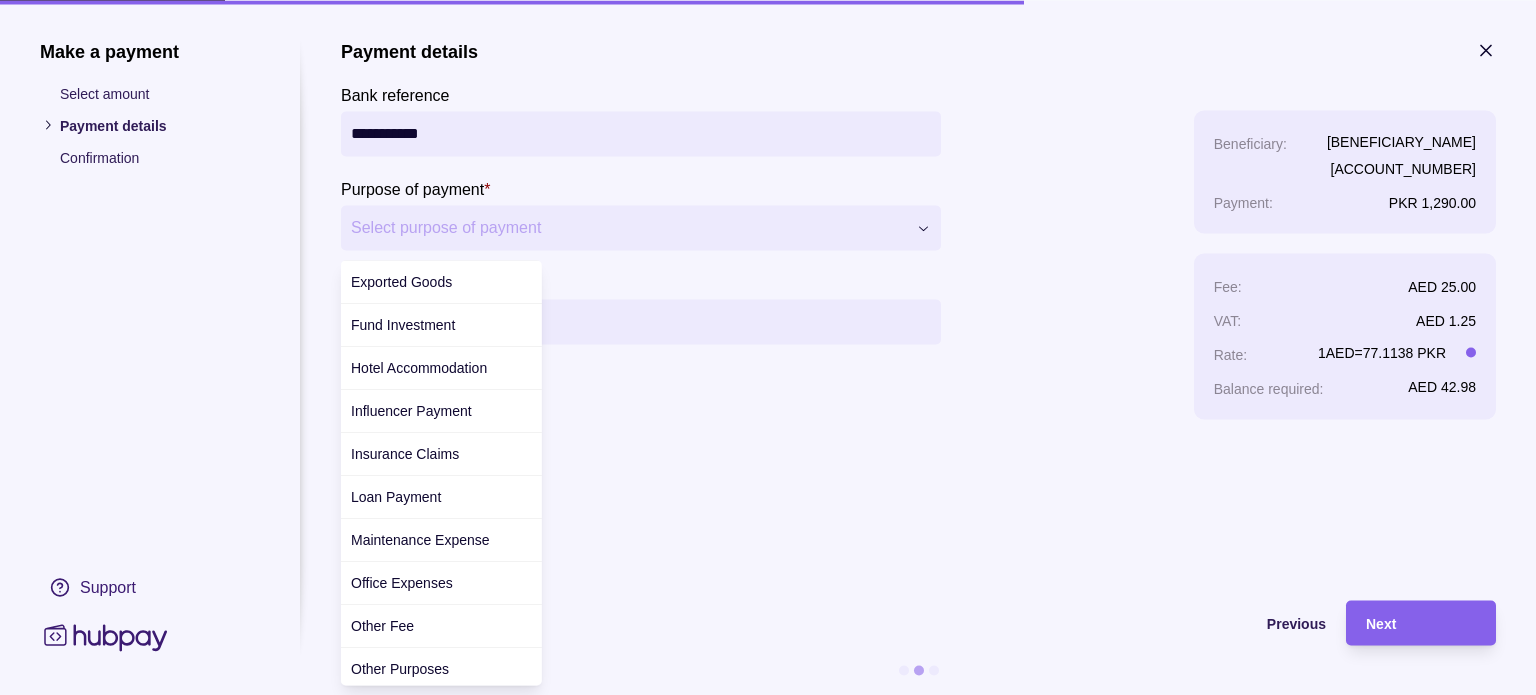 scroll, scrollTop: 400, scrollLeft: 0, axis: vertical 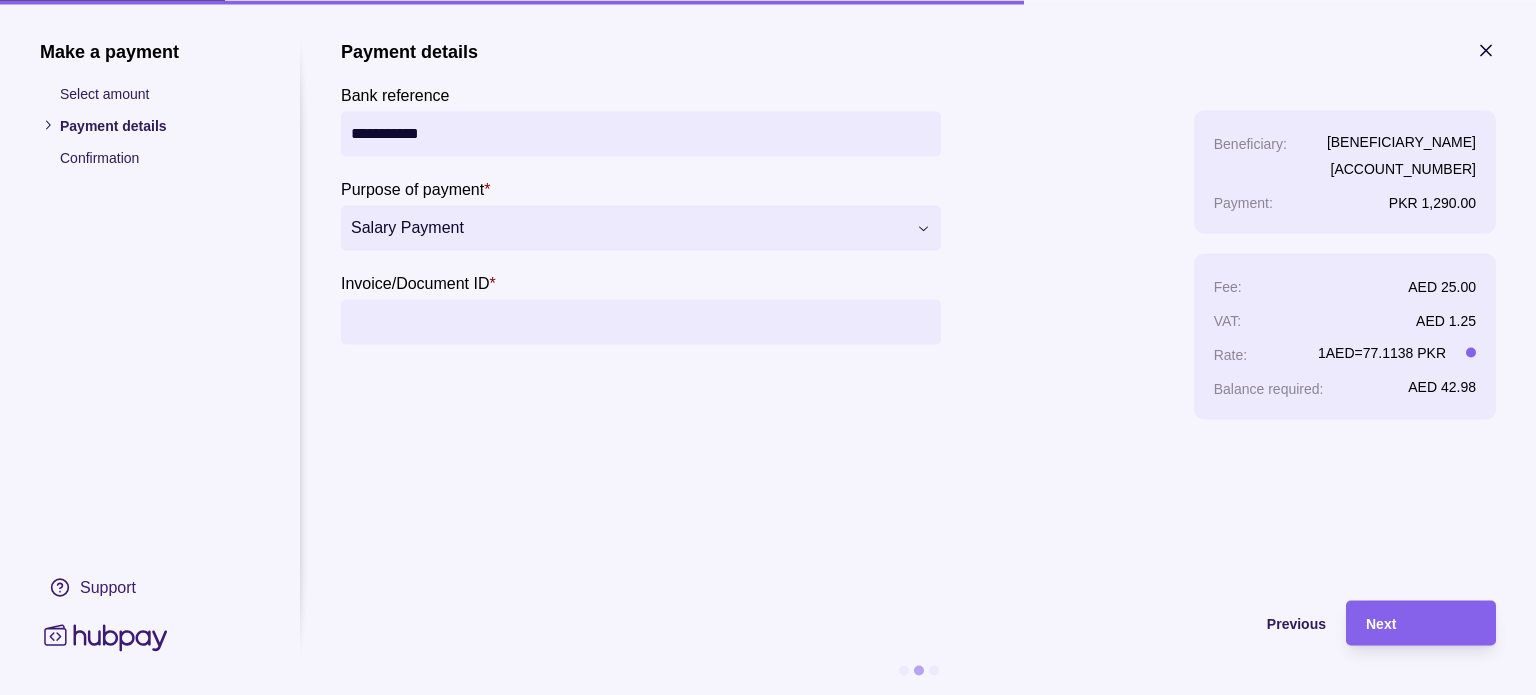 click on "Invoice/Document ID  *" at bounding box center (641, 321) 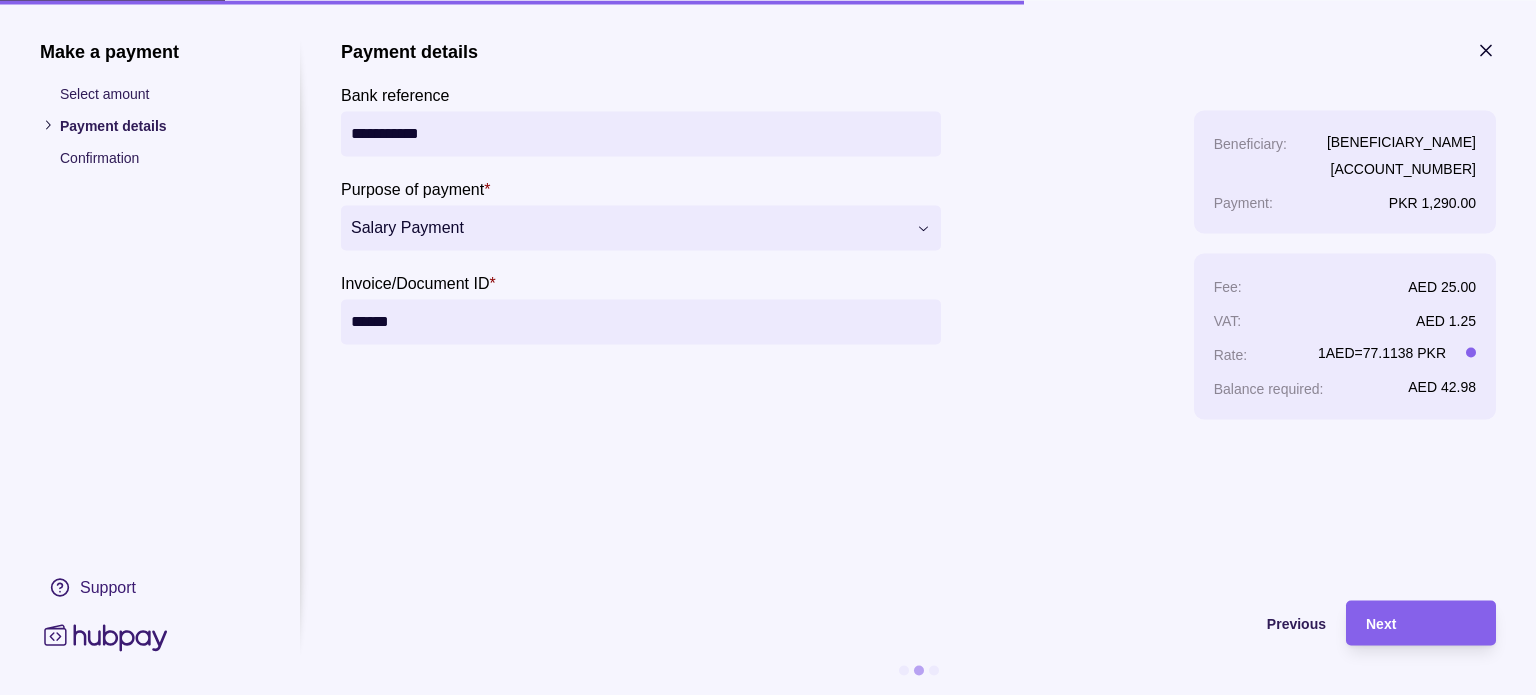 type on "******" 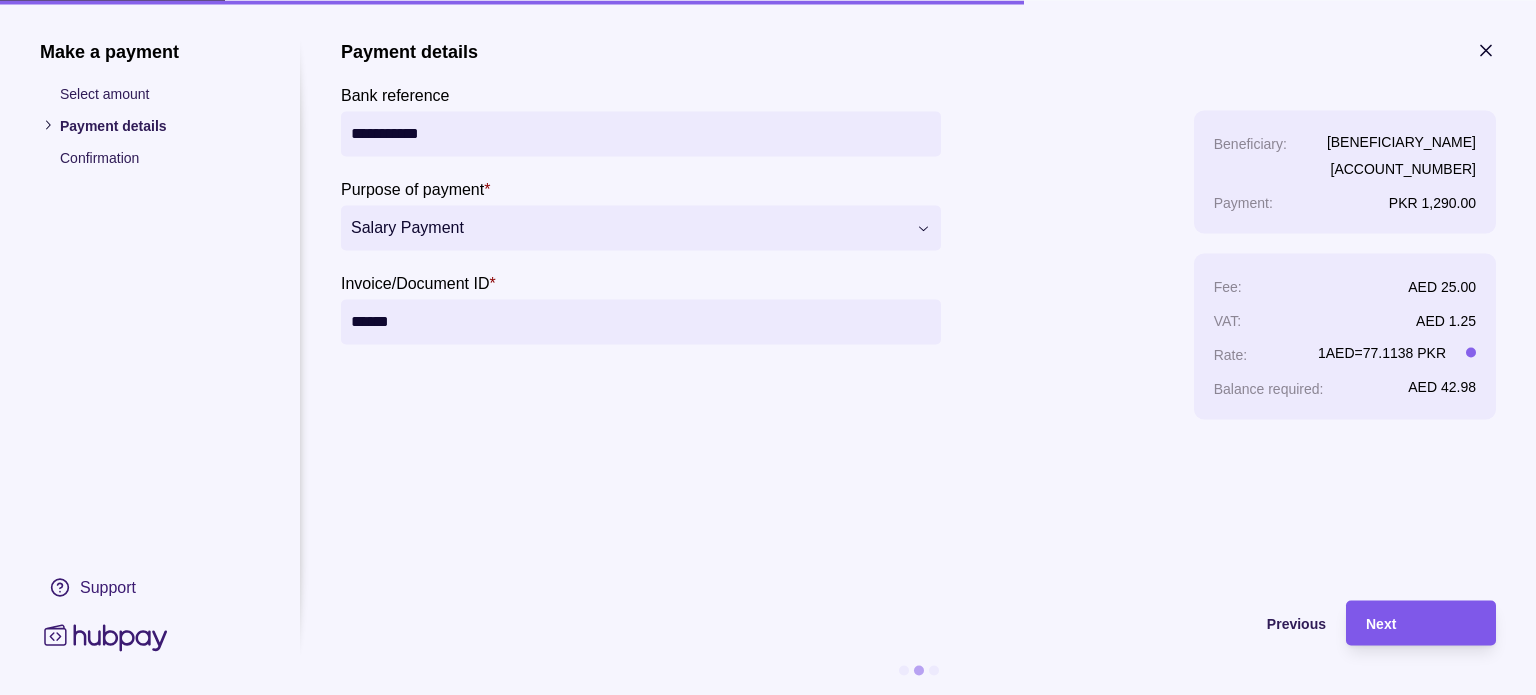 click on "Next" at bounding box center (1421, 623) 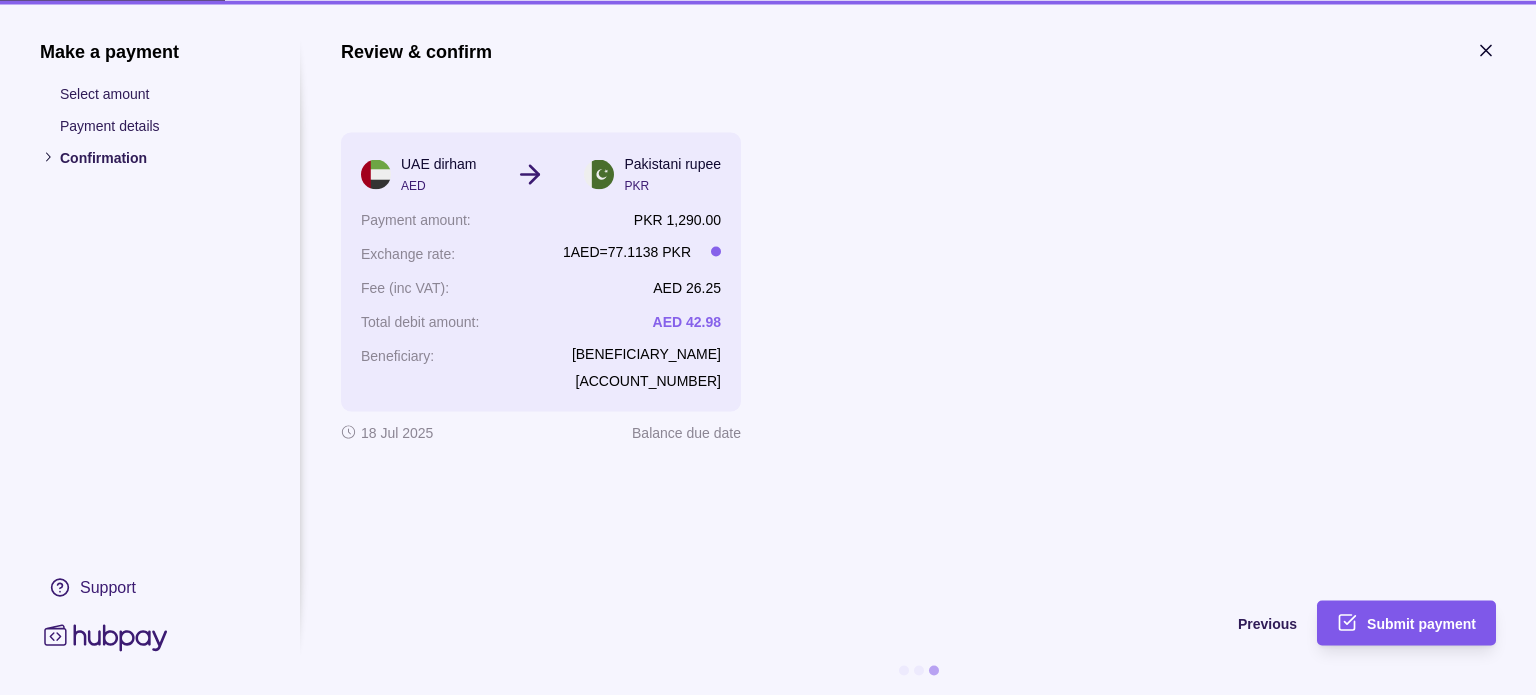 click on "Submit payment" at bounding box center (1421, 624) 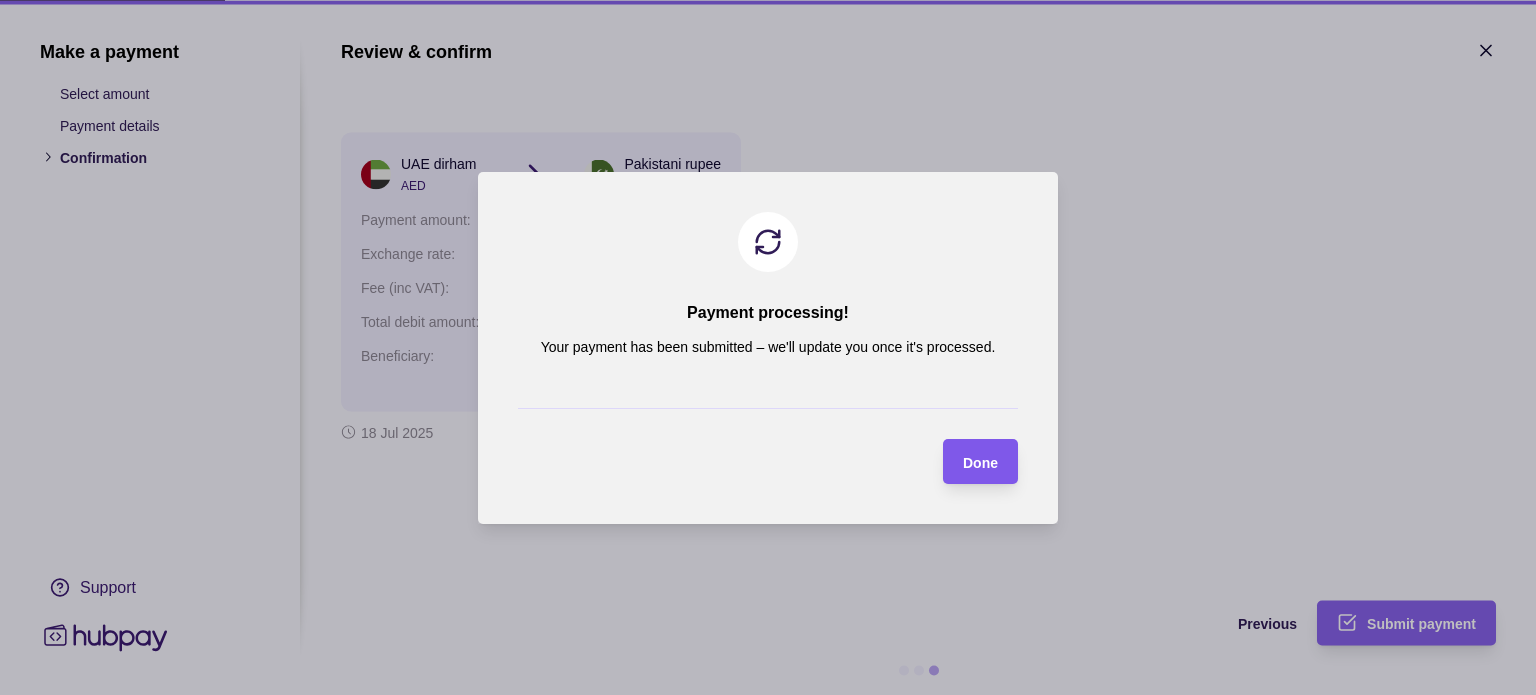 click on "Done" at bounding box center (965, 461) 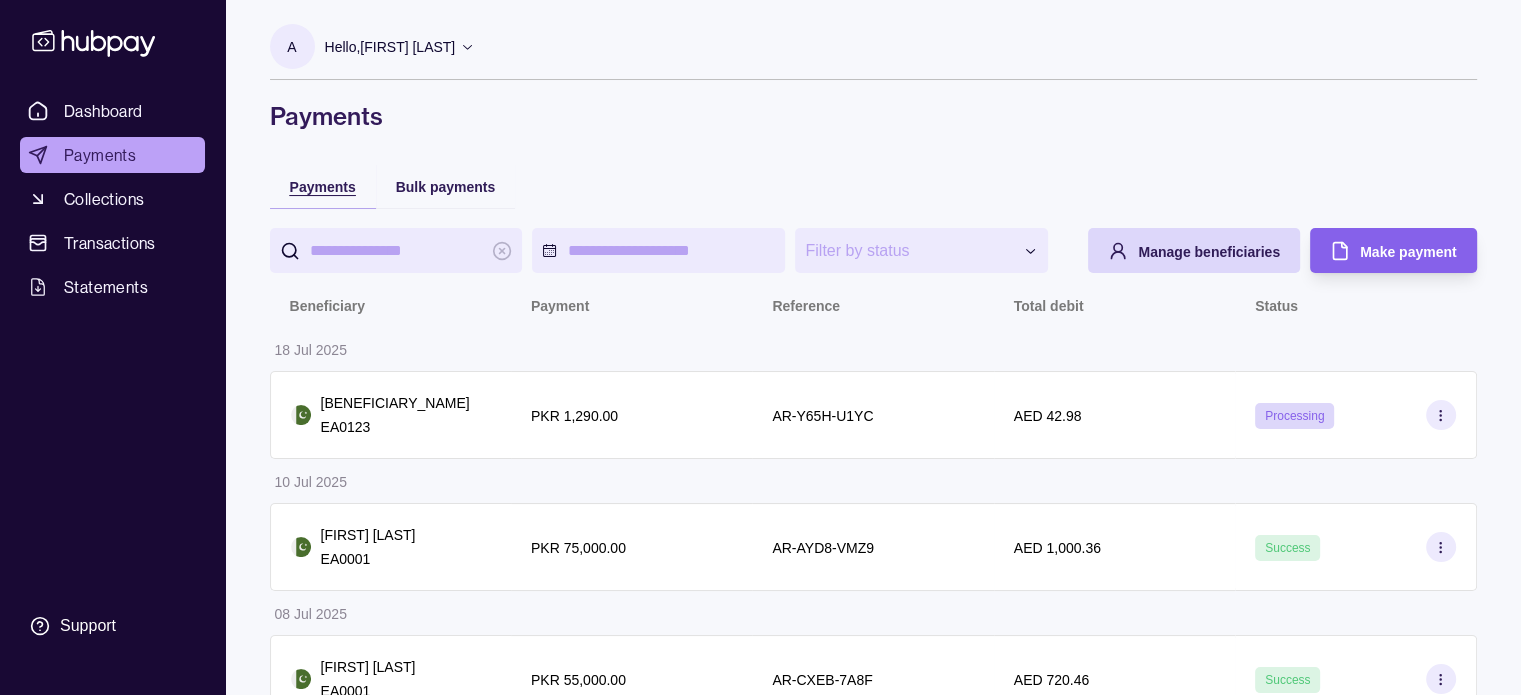 click on "Payments" at bounding box center [323, 187] 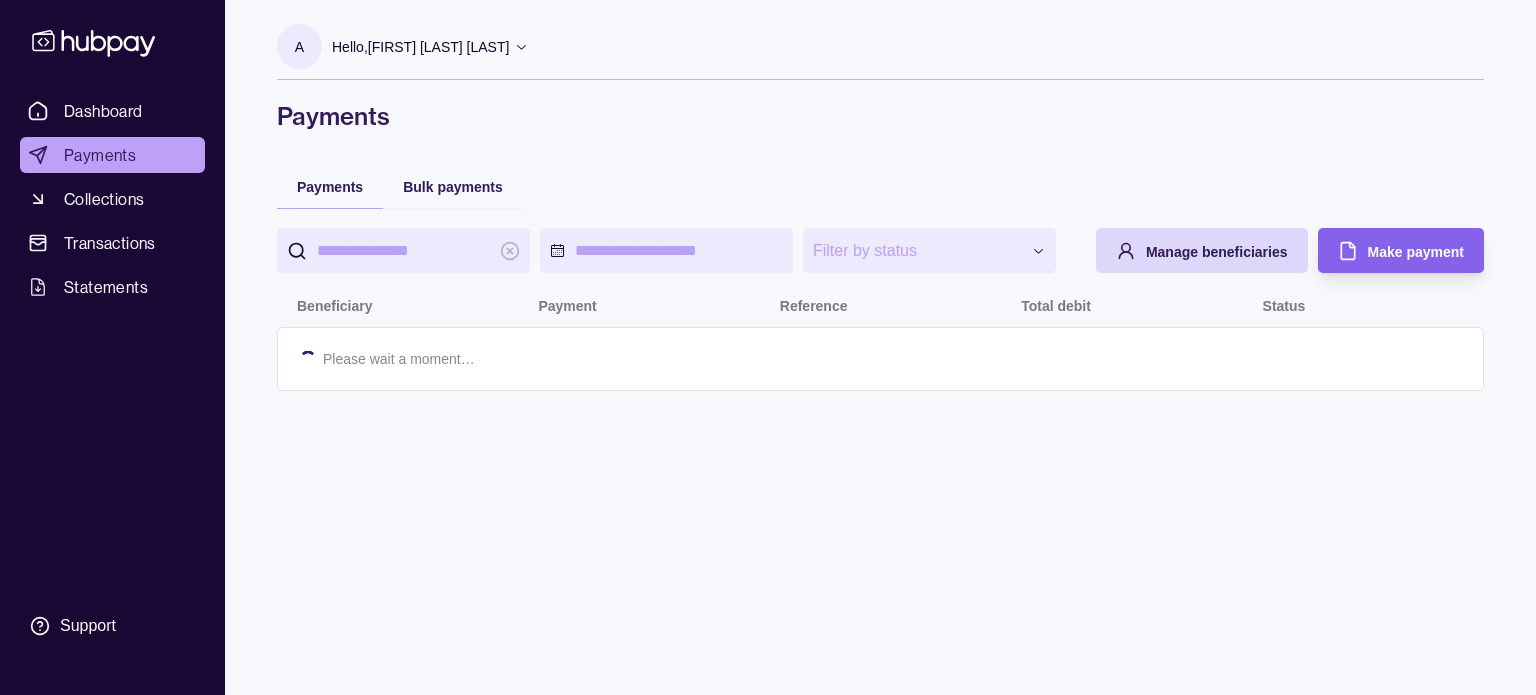 scroll, scrollTop: 0, scrollLeft: 0, axis: both 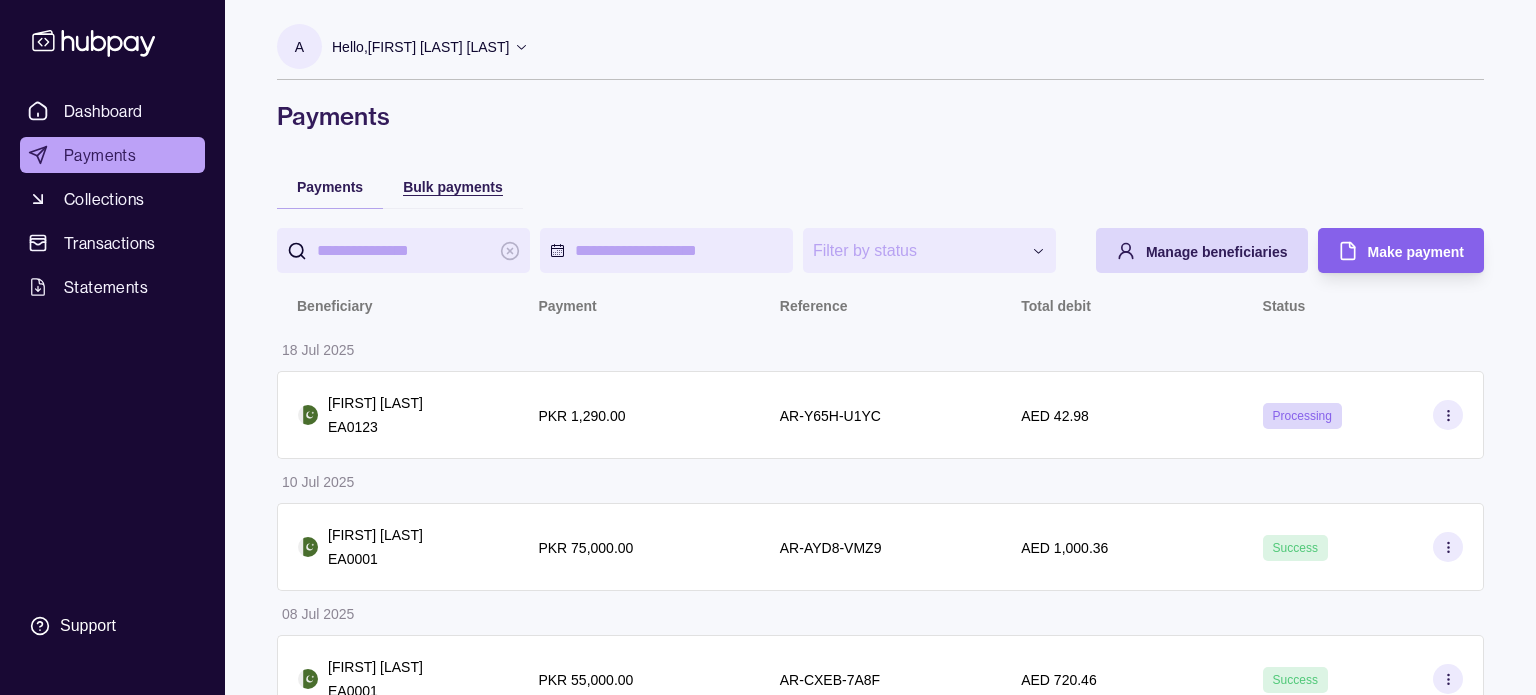 click on "Bulk payments" at bounding box center (453, 187) 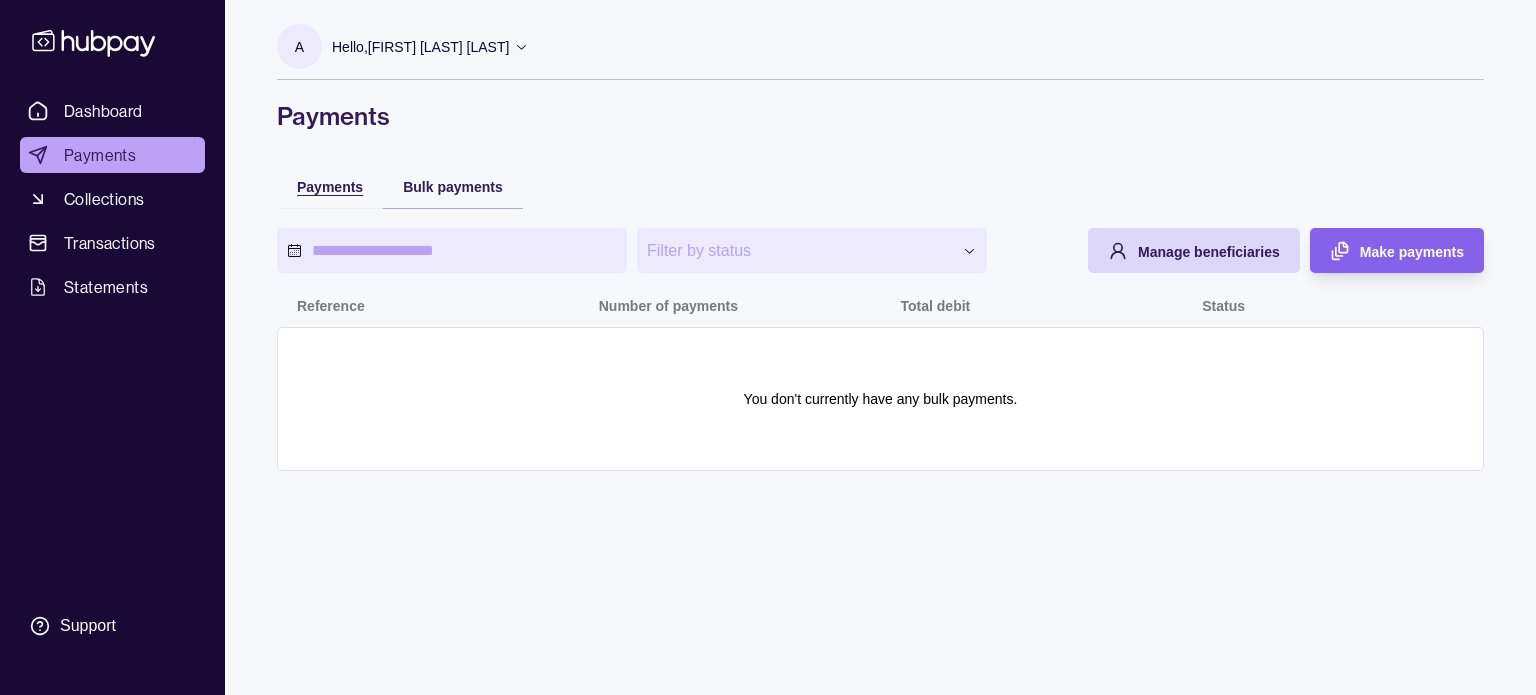 click on "**********" at bounding box center [880, 327] 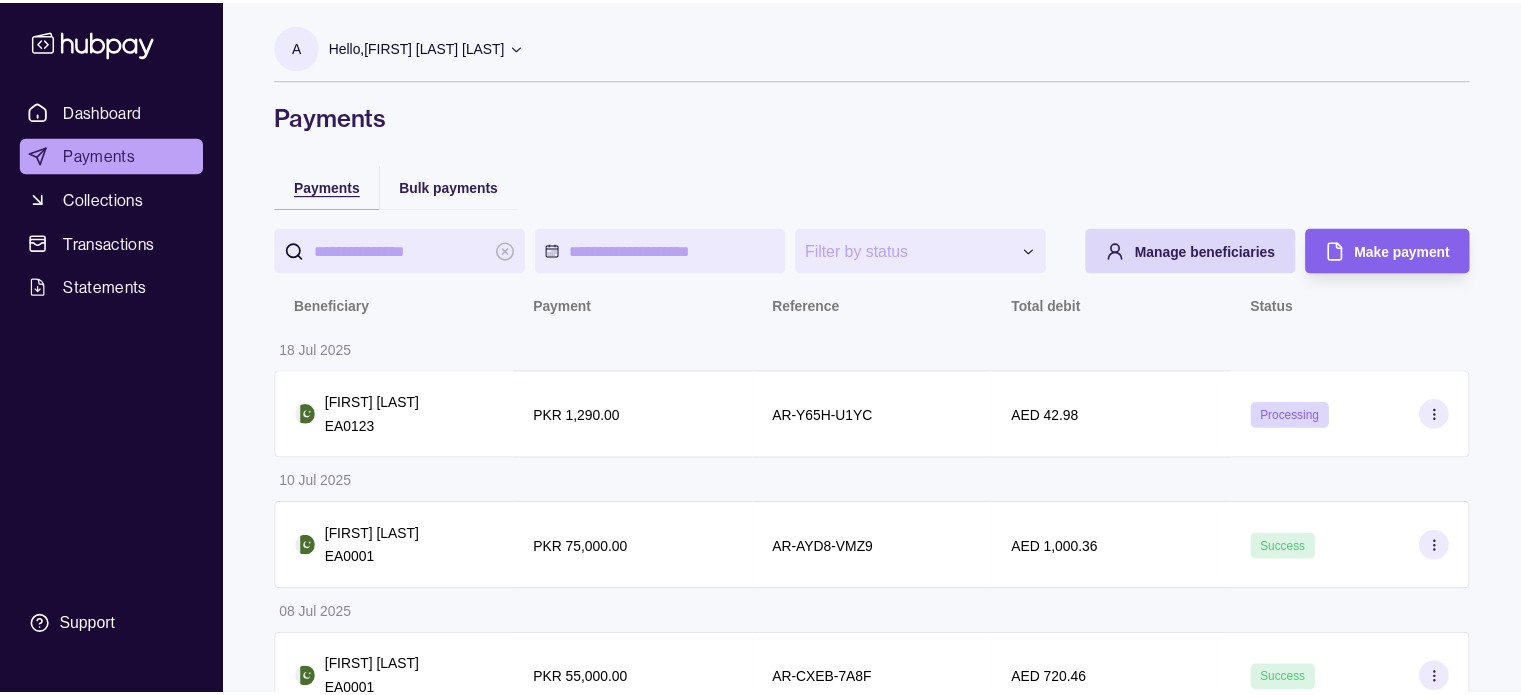 scroll, scrollTop: 143, scrollLeft: 0, axis: vertical 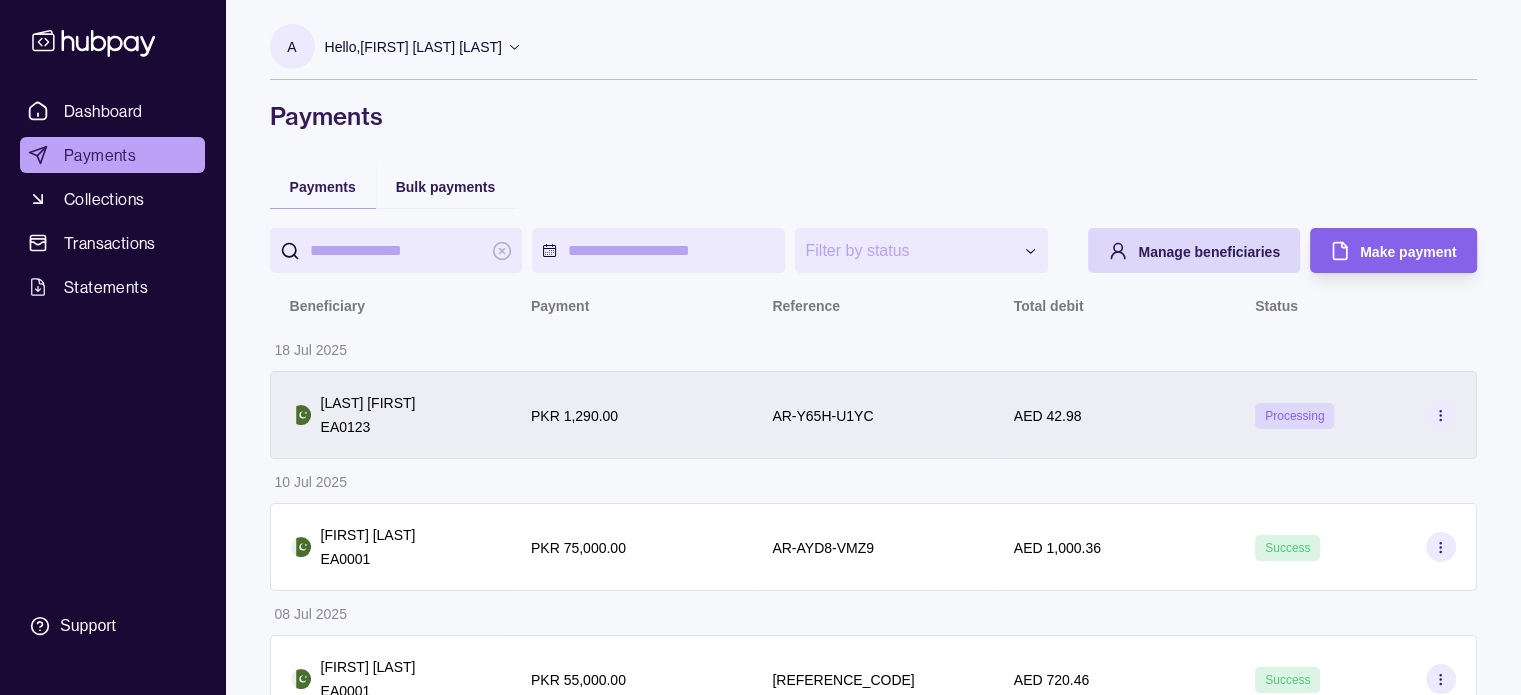 click on "AR-Y65H-U1YC" at bounding box center [822, 415] 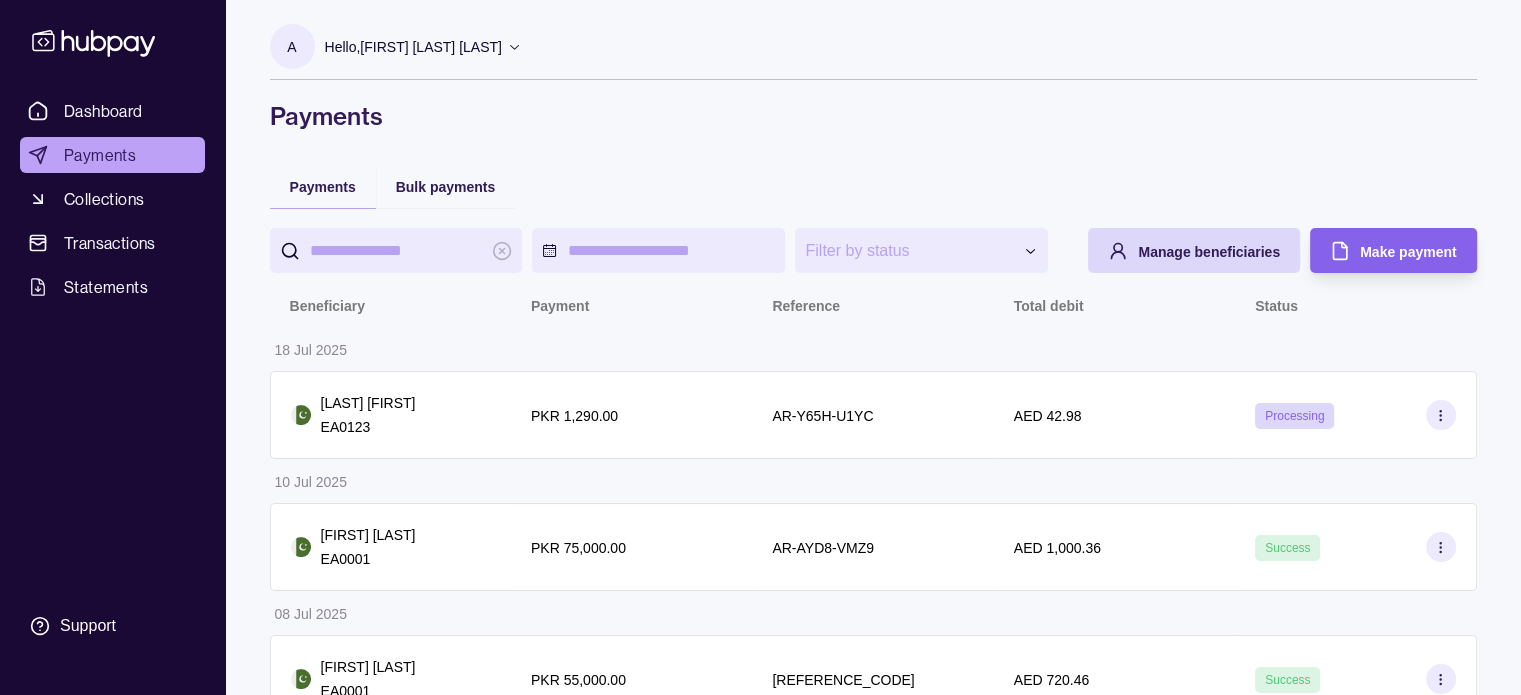 click on "**********" at bounding box center [760, 1166] 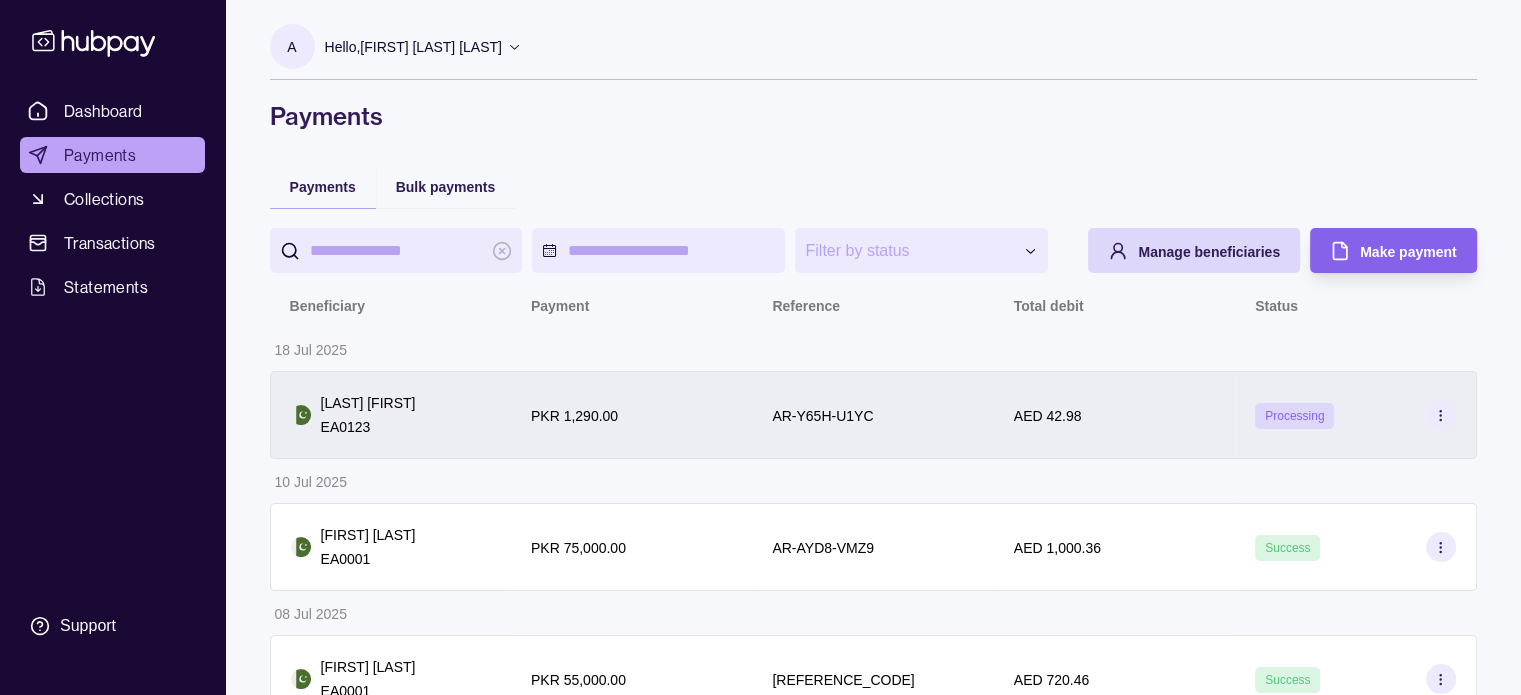 click on "[LAST] [FIRST]" at bounding box center (391, 415) 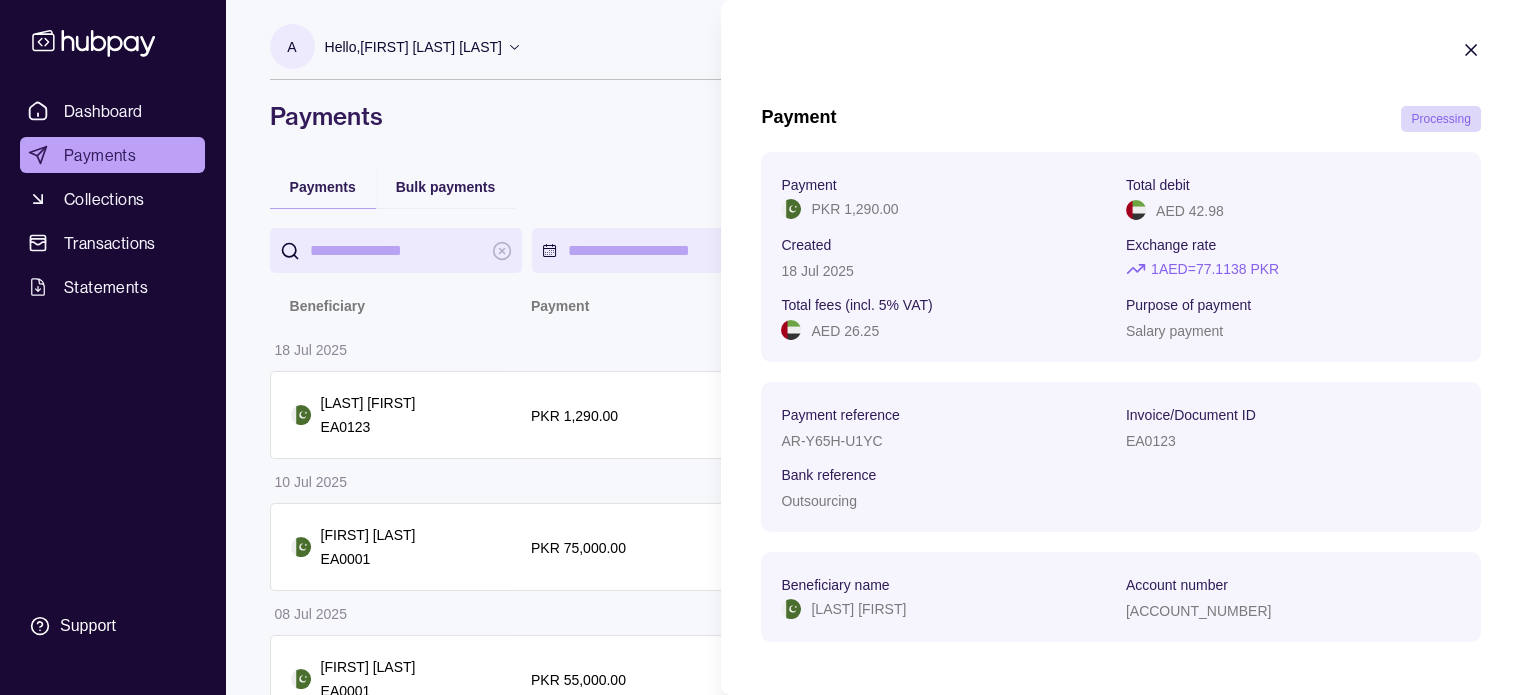 click 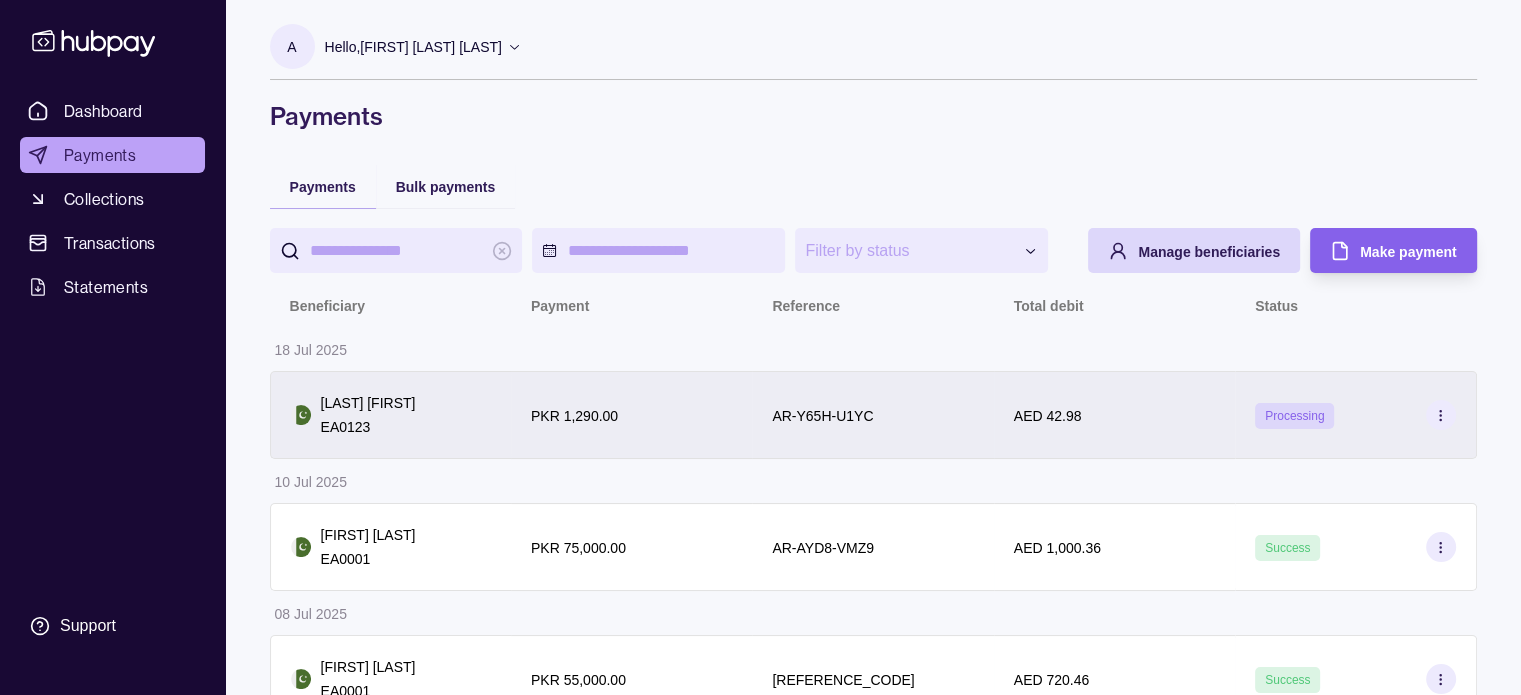 click 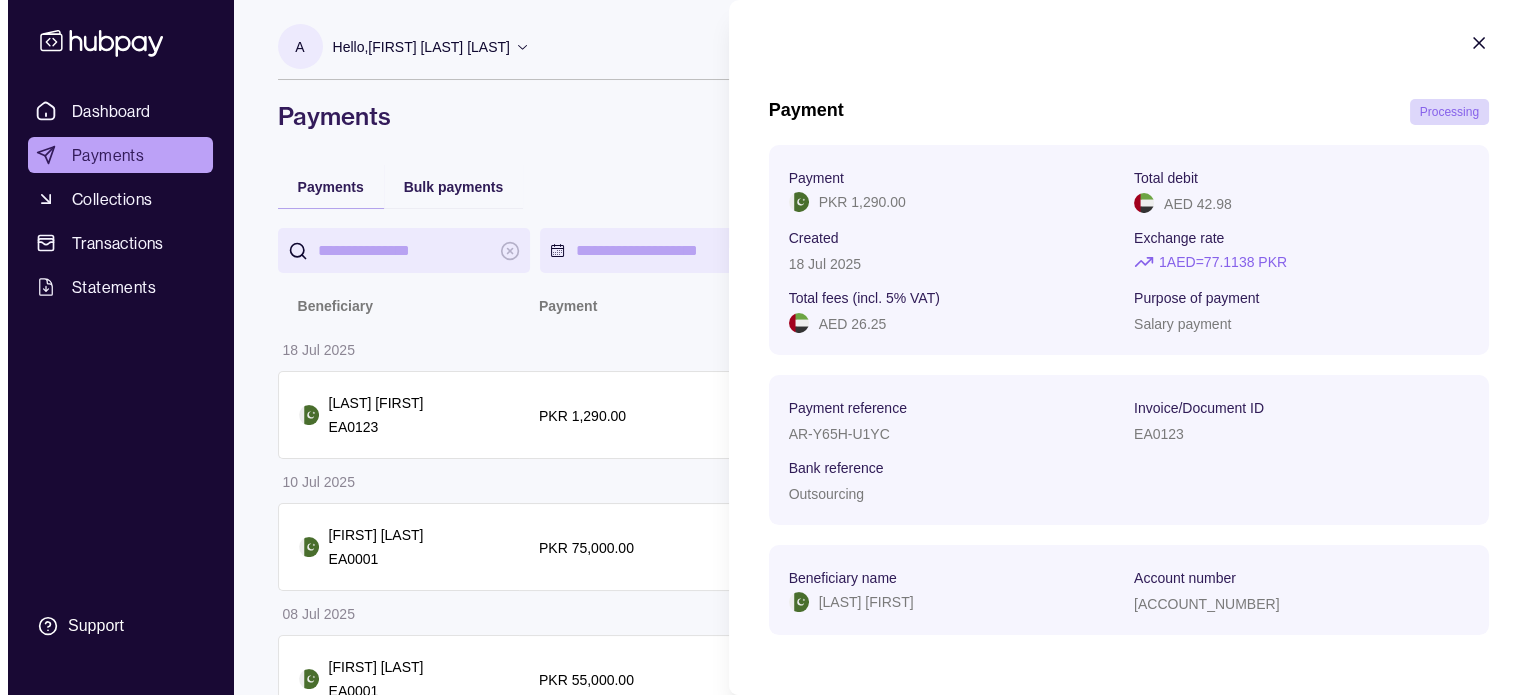 scroll, scrollTop: 0, scrollLeft: 0, axis: both 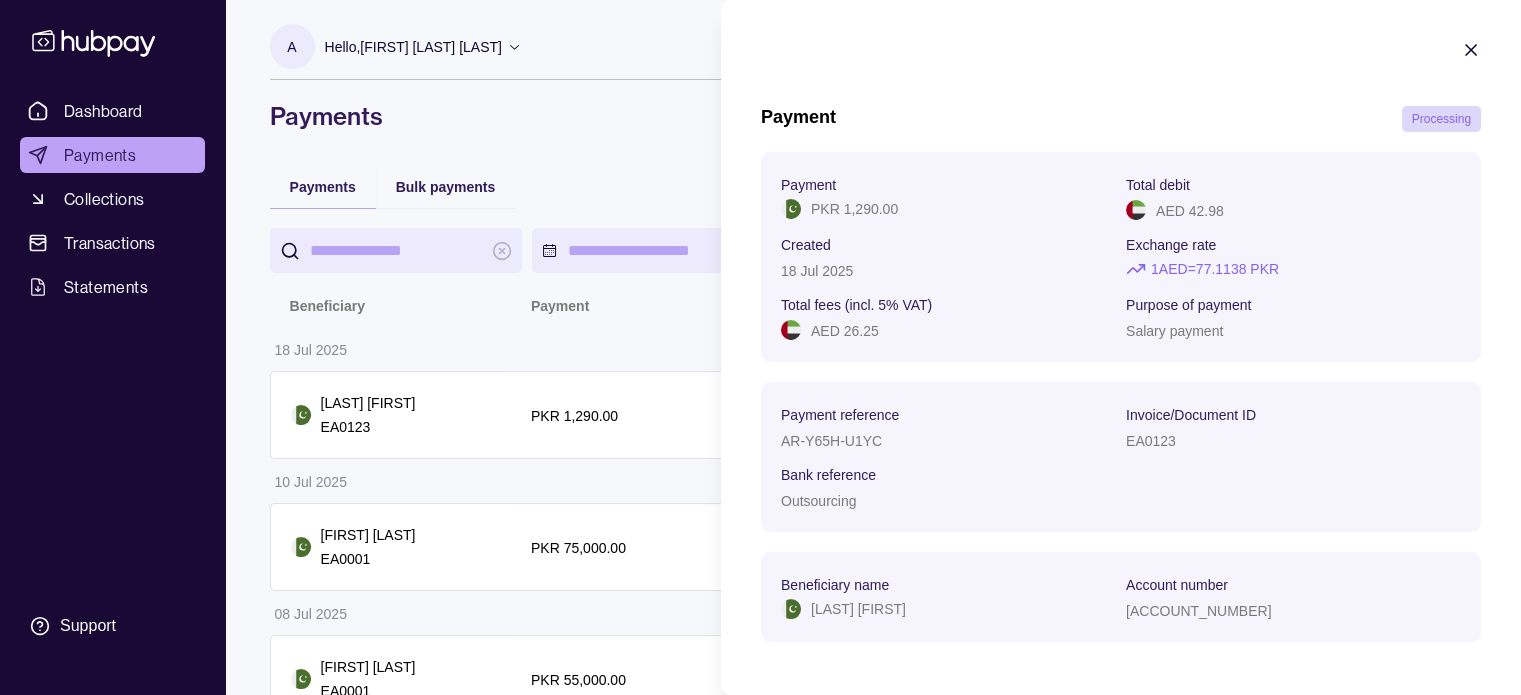 click on "**********" at bounding box center [760, 1166] 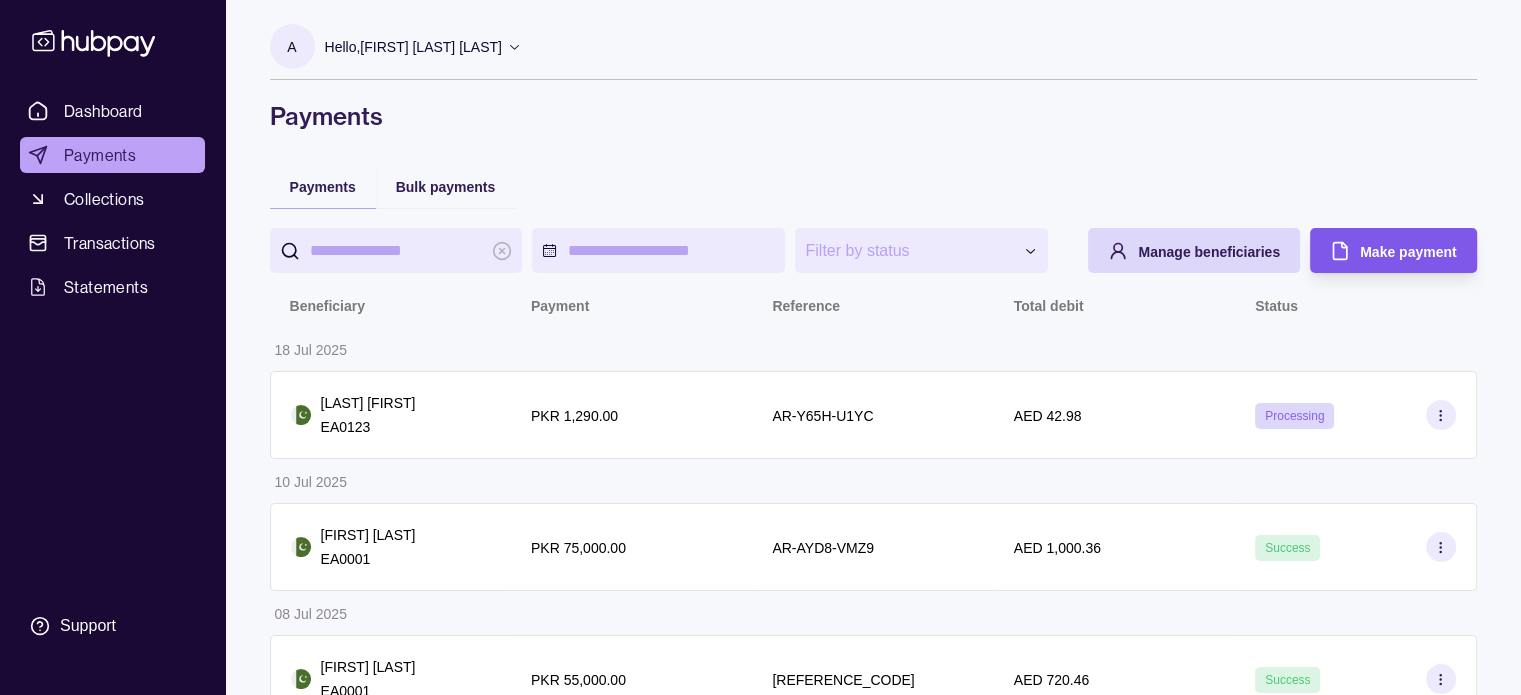 click on "Make payment" at bounding box center (1408, 252) 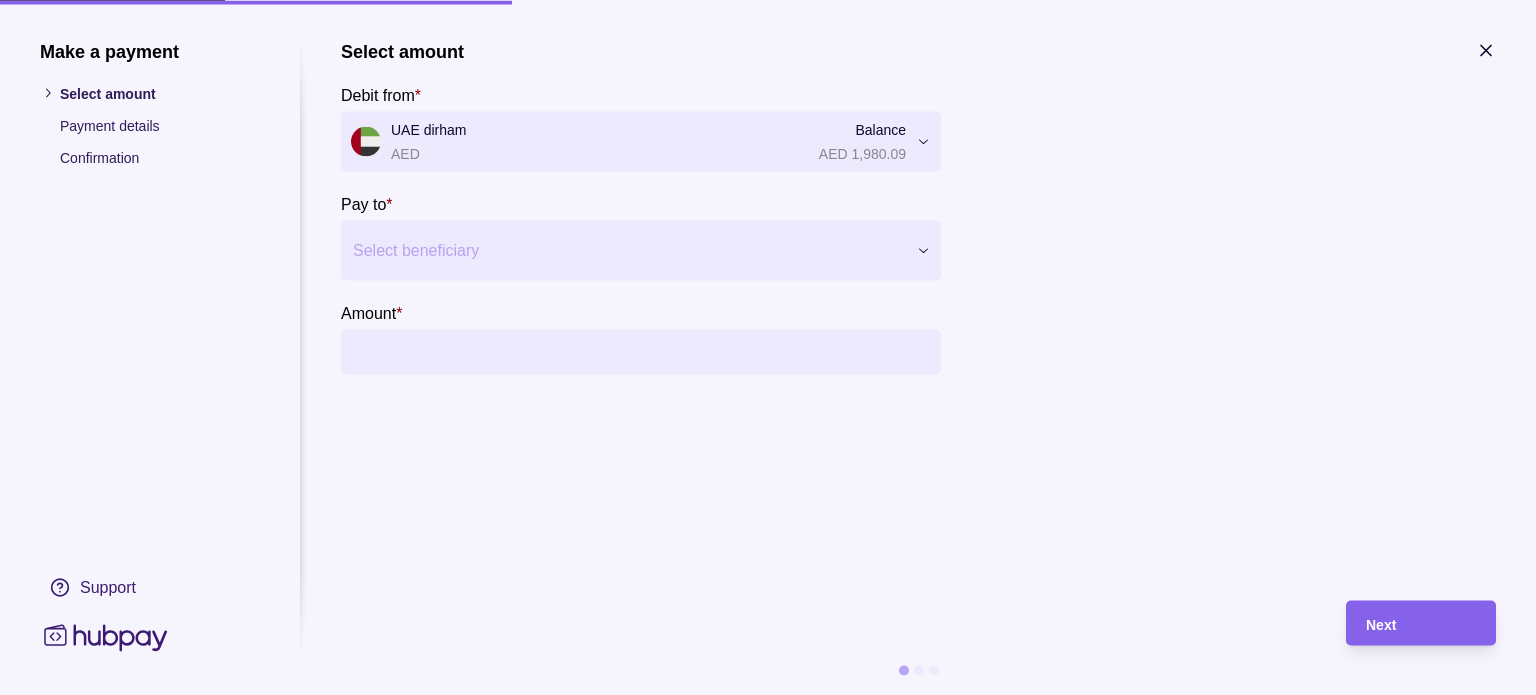 click at bounding box center (628, 250) 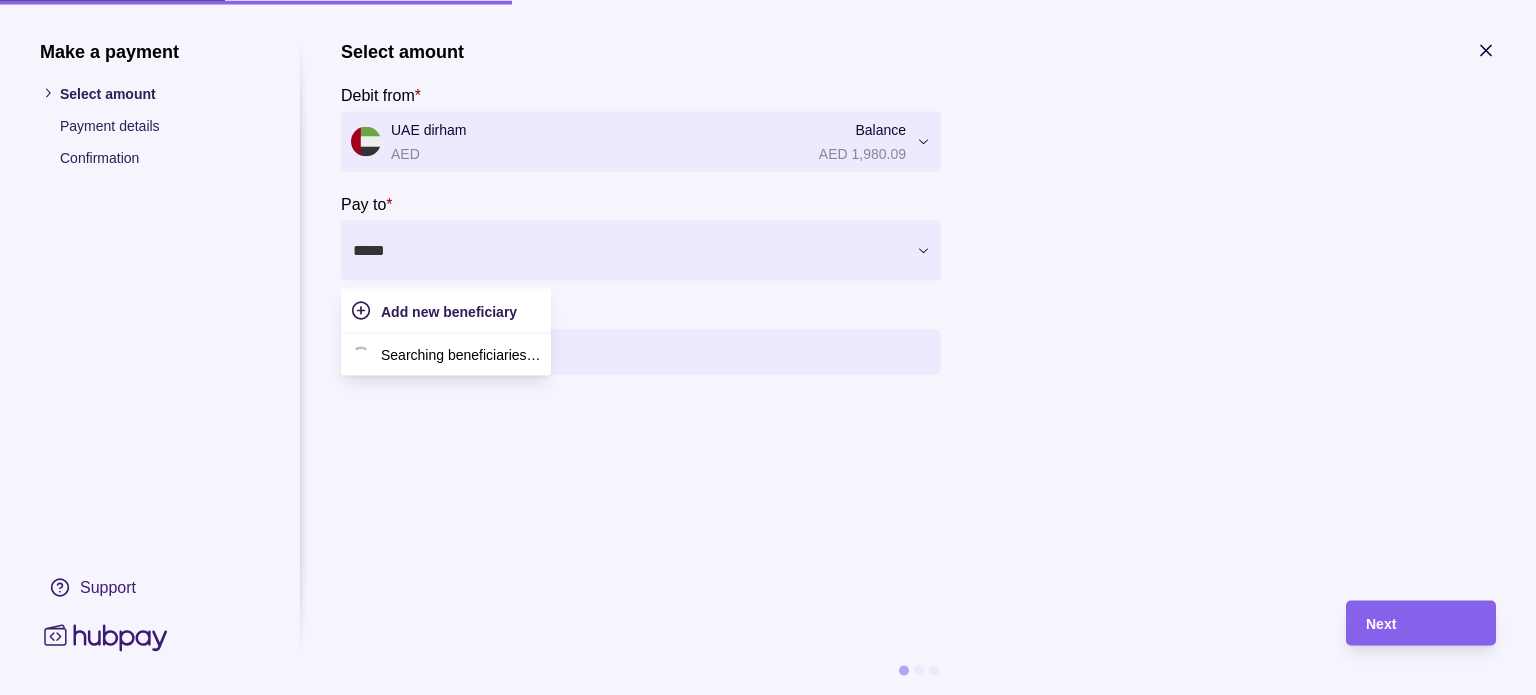 type on "******" 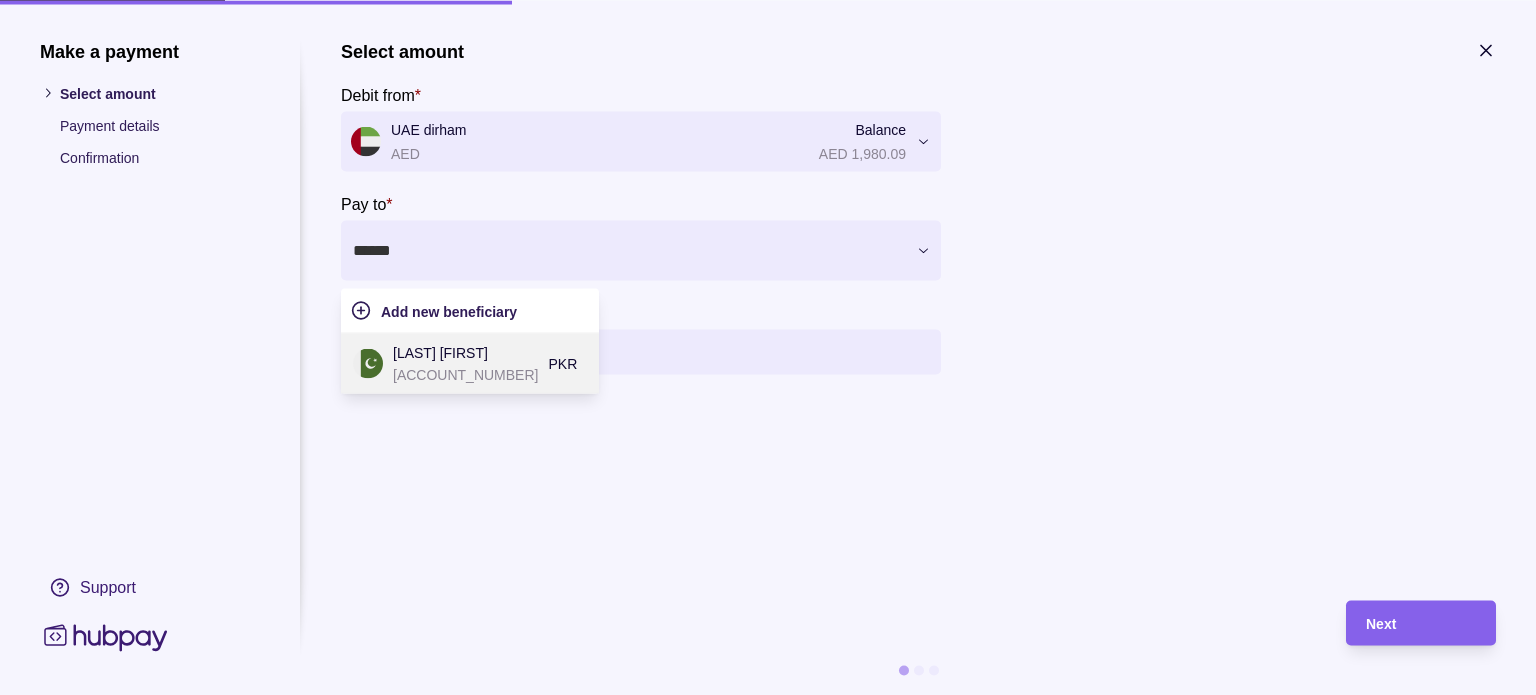 click on "[FIRST] [LAST]" at bounding box center (465, 352) 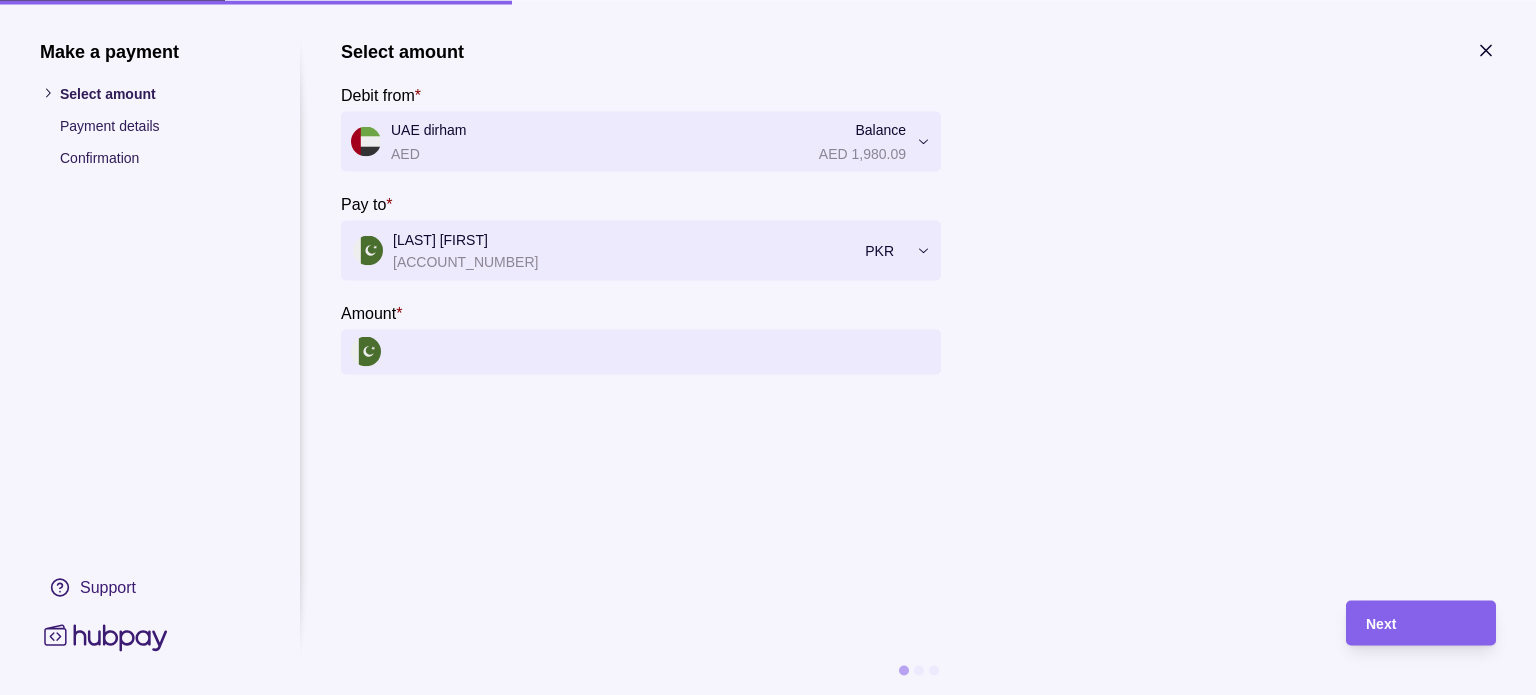 click on "**********" at bounding box center [768, 347] 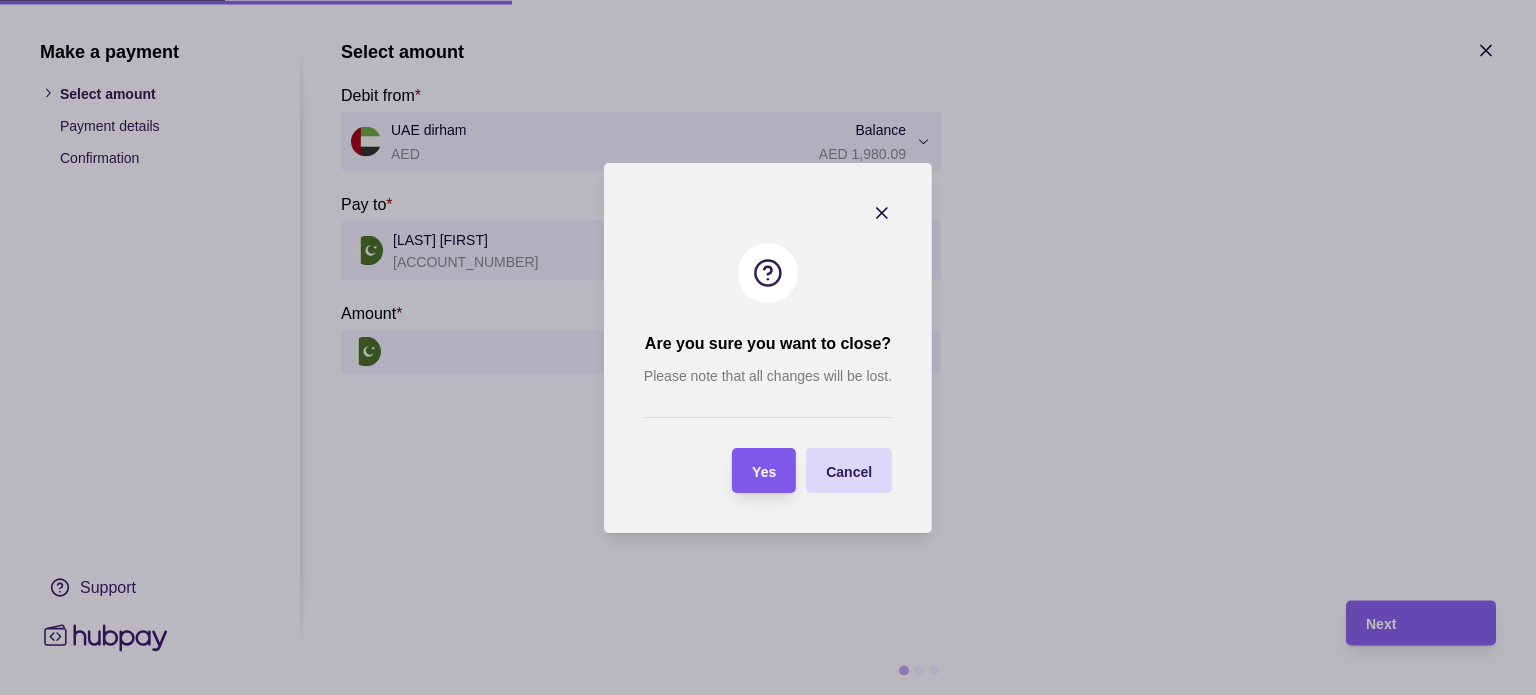 click on "Yes" at bounding box center (764, 471) 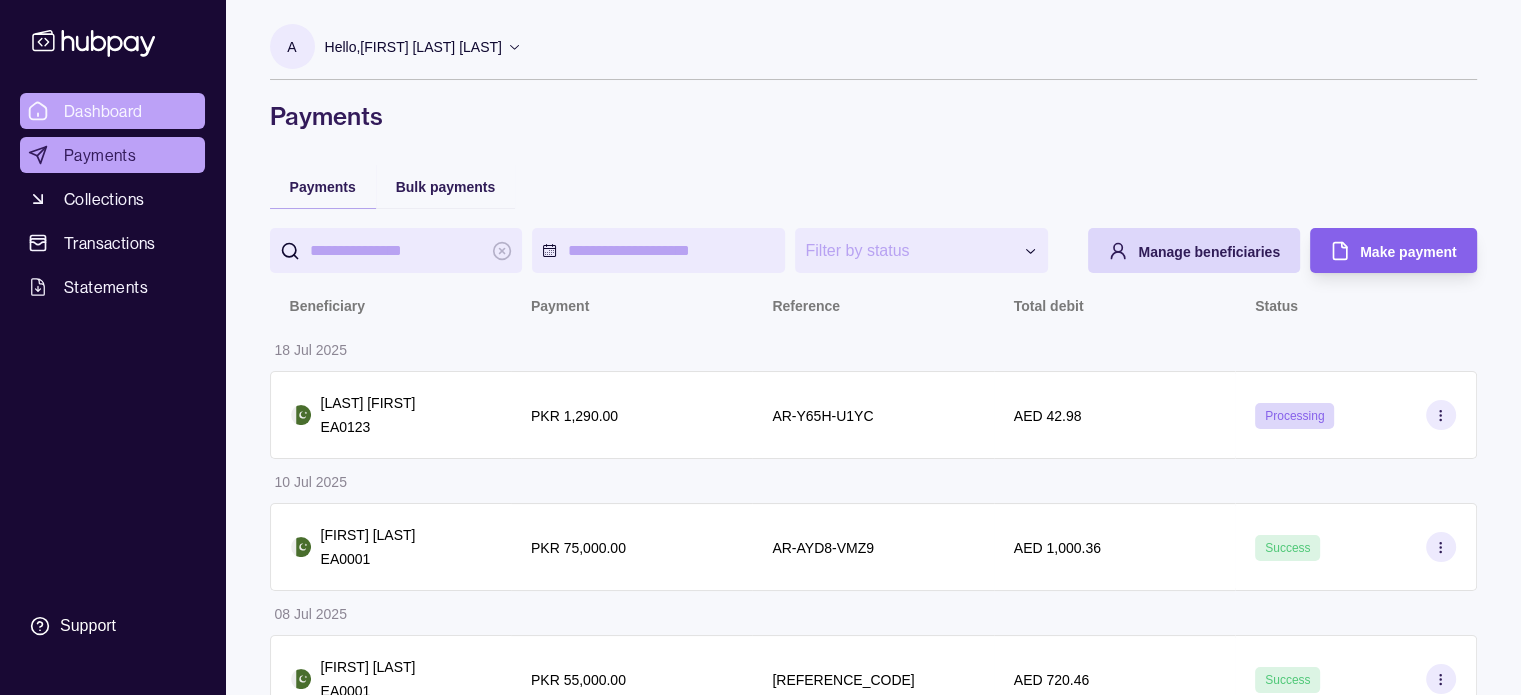 click on "Dashboard" at bounding box center [103, 111] 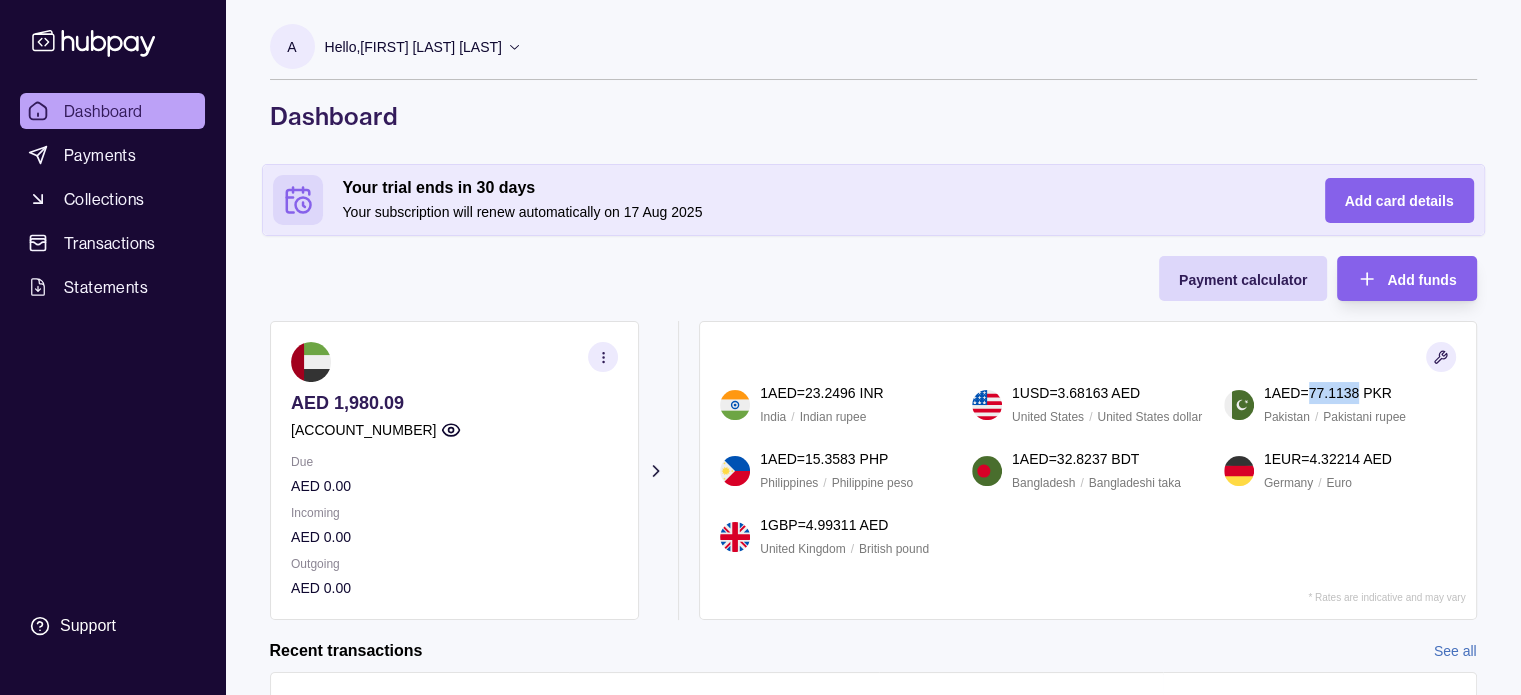 drag, startPoint x: 1317, startPoint y: 390, endPoint x: 1368, endPoint y: 389, distance: 51.009804 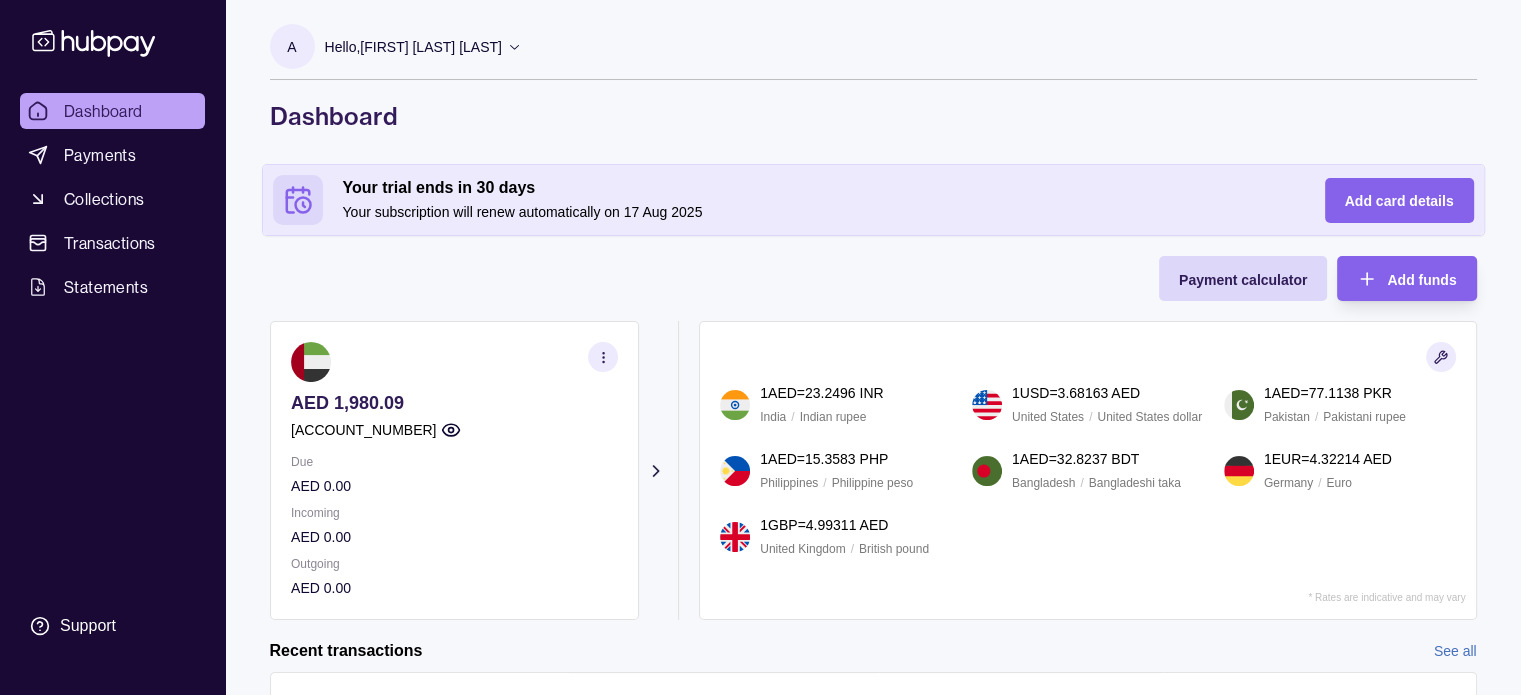 click on "Payment calculator Add funds AED 1,980.09 AE810960000536060000264 Due AED 0.00 Incoming AED 0.00 Outgoing AED 0.00 Request new currencies 1  AED  =  23.2496   INR India / Indian rupee 1  USD  =  3.68163   AED United States / United States dollar 1  AED  =  77.1138   PKR Pakistan / Pakistani rupee 1  AED  =  15.3583   PHP Philippines / Philippine peso 1  AED  =  32.8237   BDT Bangladesh / Bangladeshi taka 1  EUR  =  4.32214   AED Germany / Euro 1  GBP  =  4.99311   AED United Kingdom / British pound * Rates are indicative and may vary" at bounding box center (873, 438) 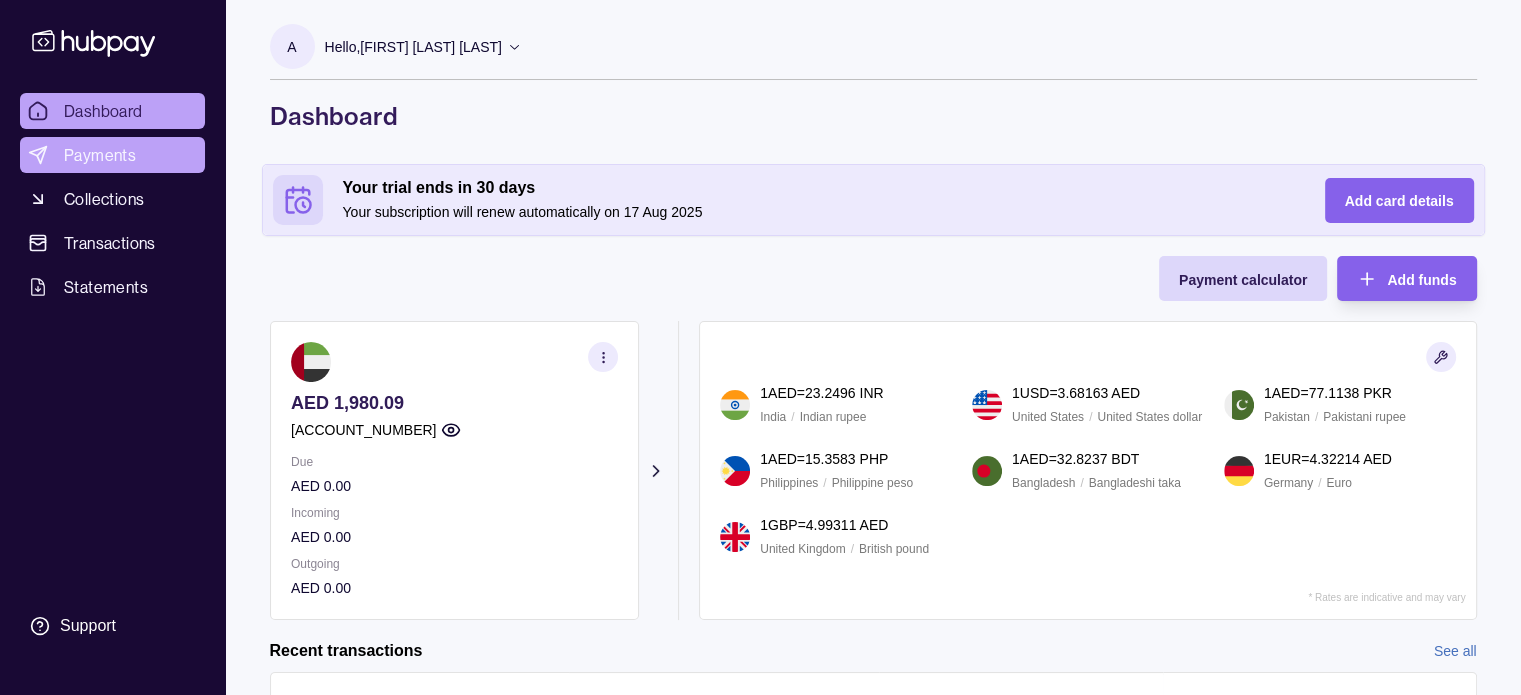 click on "Payments" at bounding box center (100, 155) 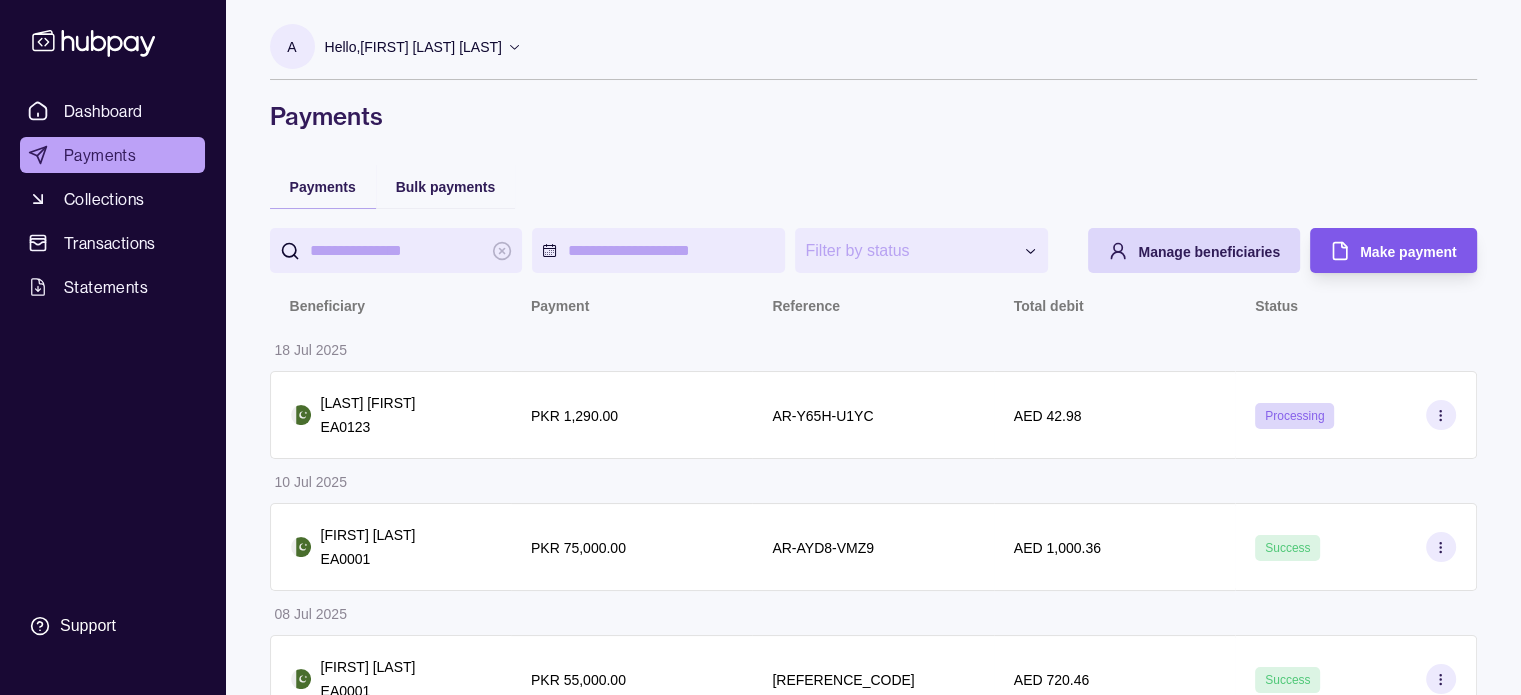 click on "Make payment" at bounding box center [1408, 252] 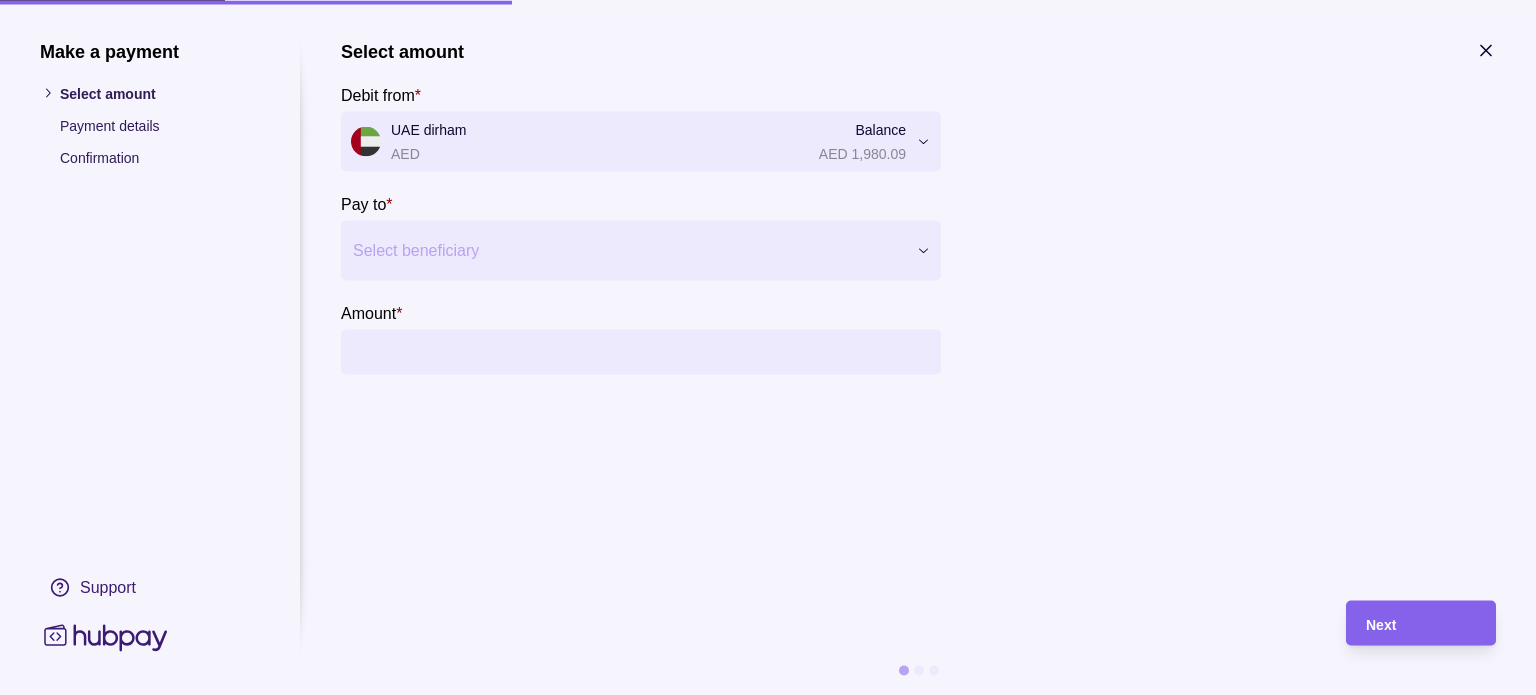 click on "Amount  *" at bounding box center [661, 351] 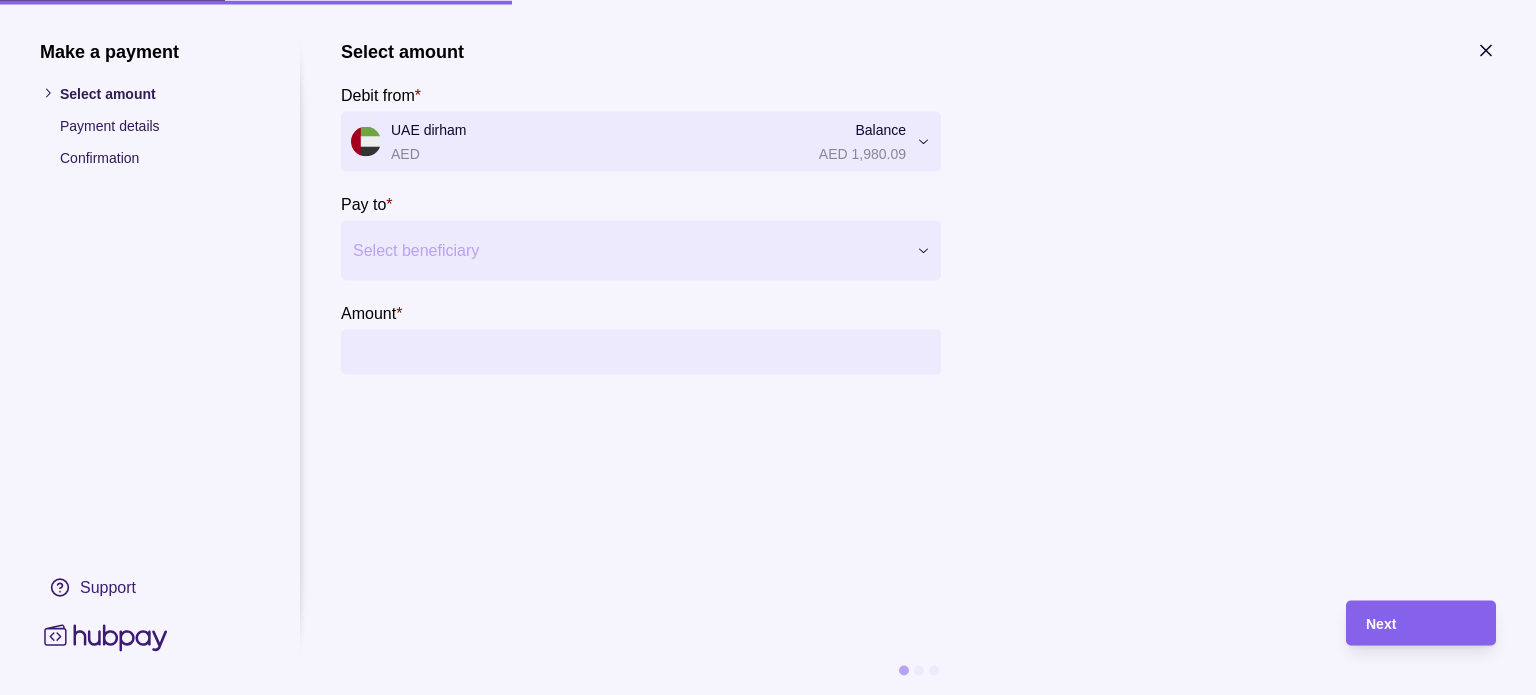 paste on "******" 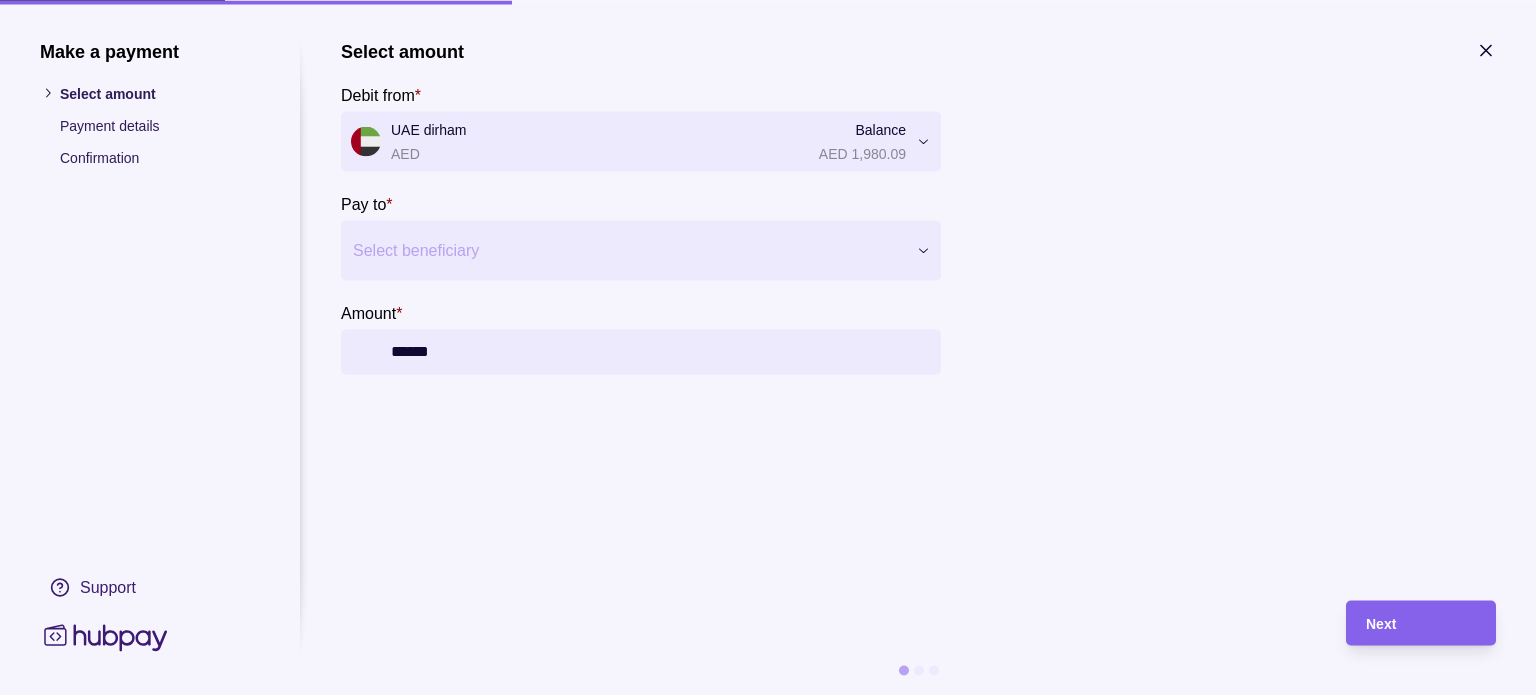 drag, startPoint x: 430, startPoint y: 354, endPoint x: 447, endPoint y: 354, distance: 17 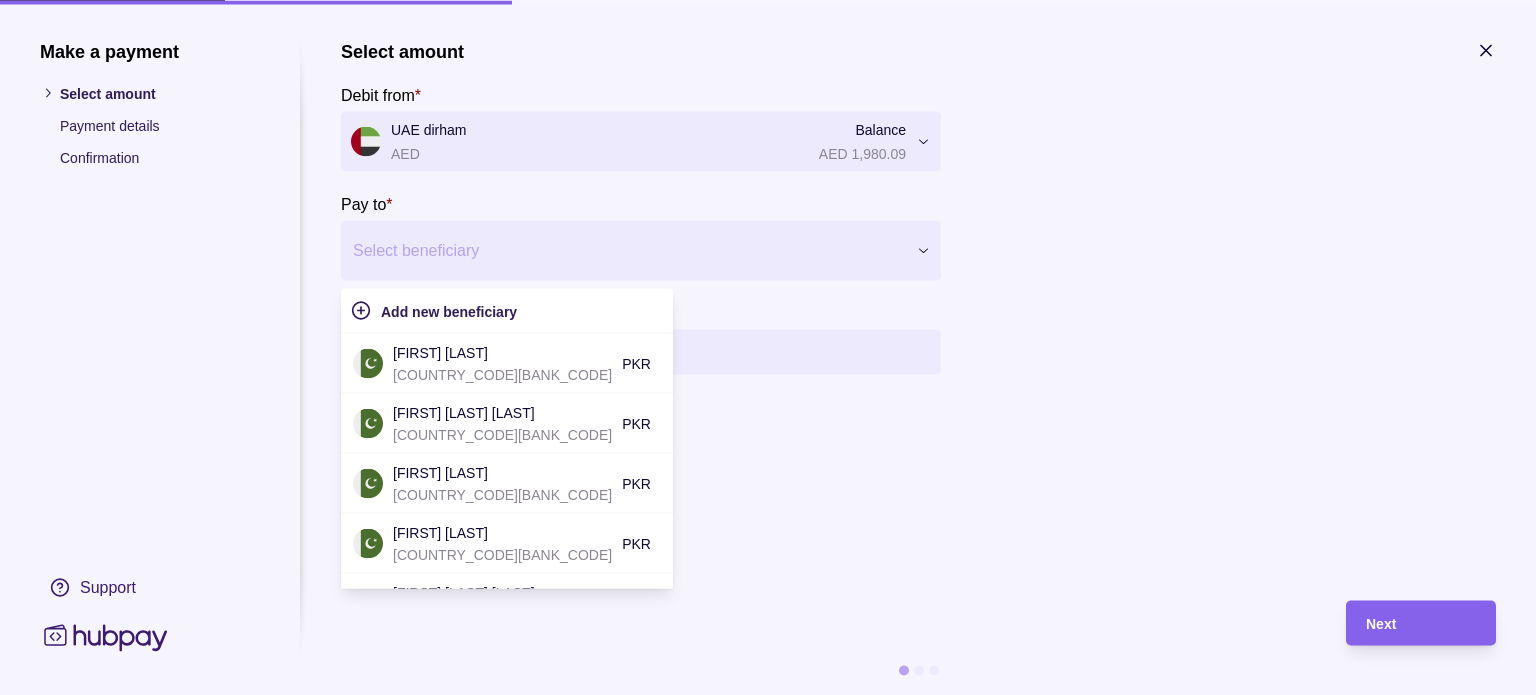 click at bounding box center [628, 250] 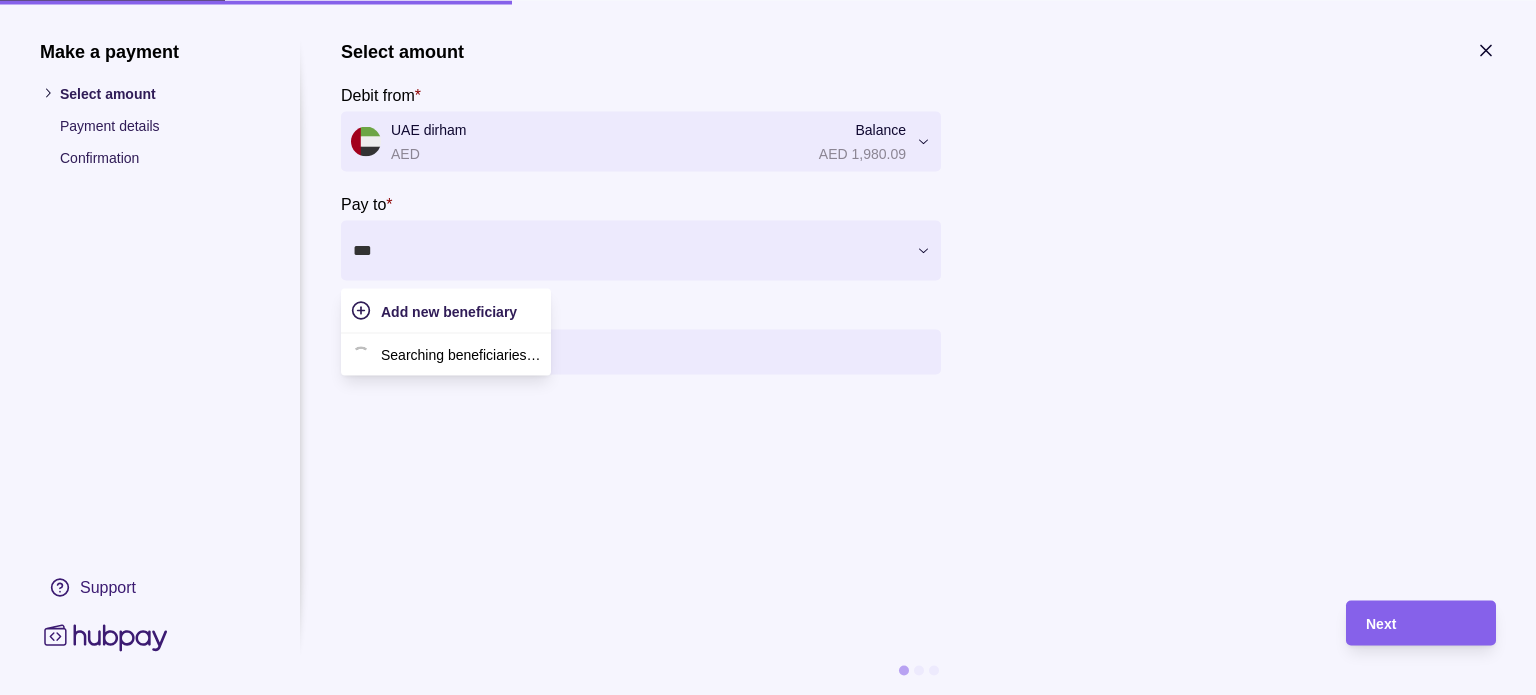 type on "****" 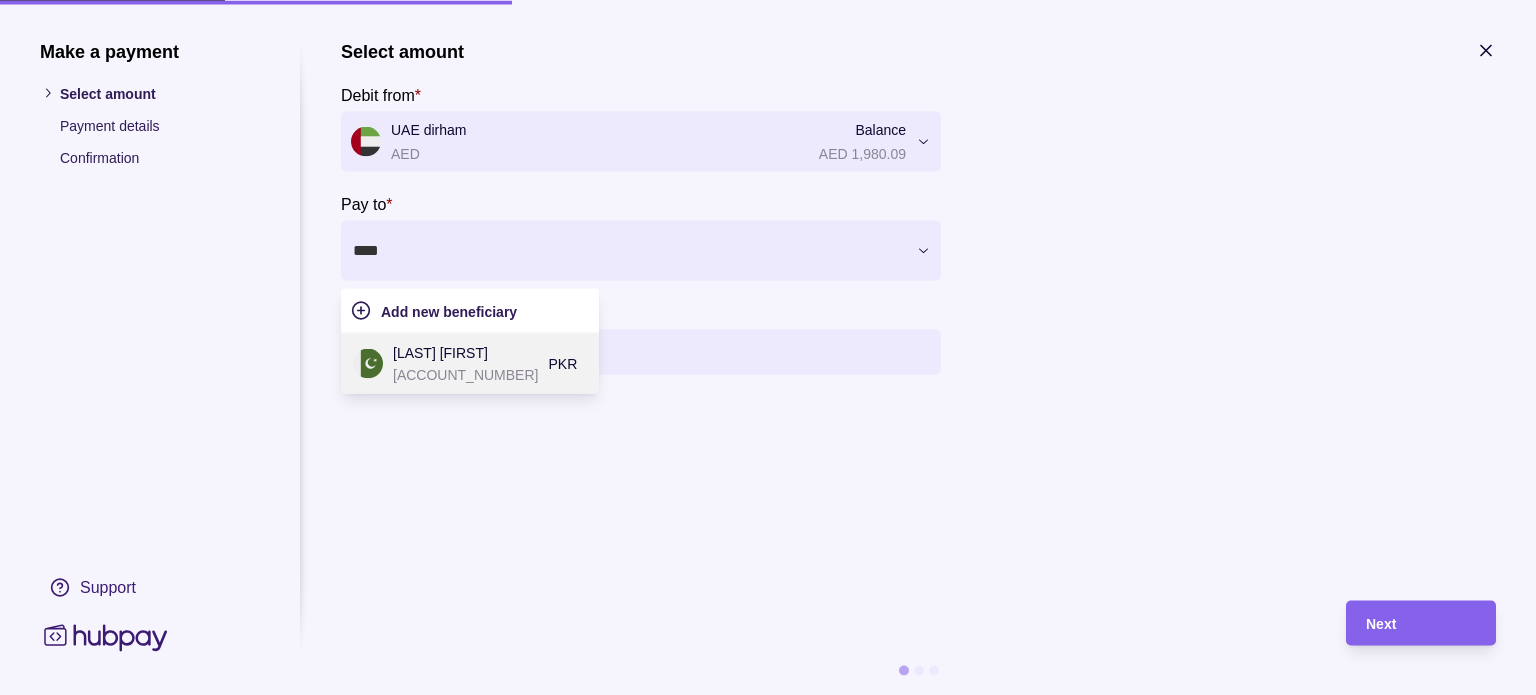 click on "[FIRST] [LAST]" at bounding box center [465, 352] 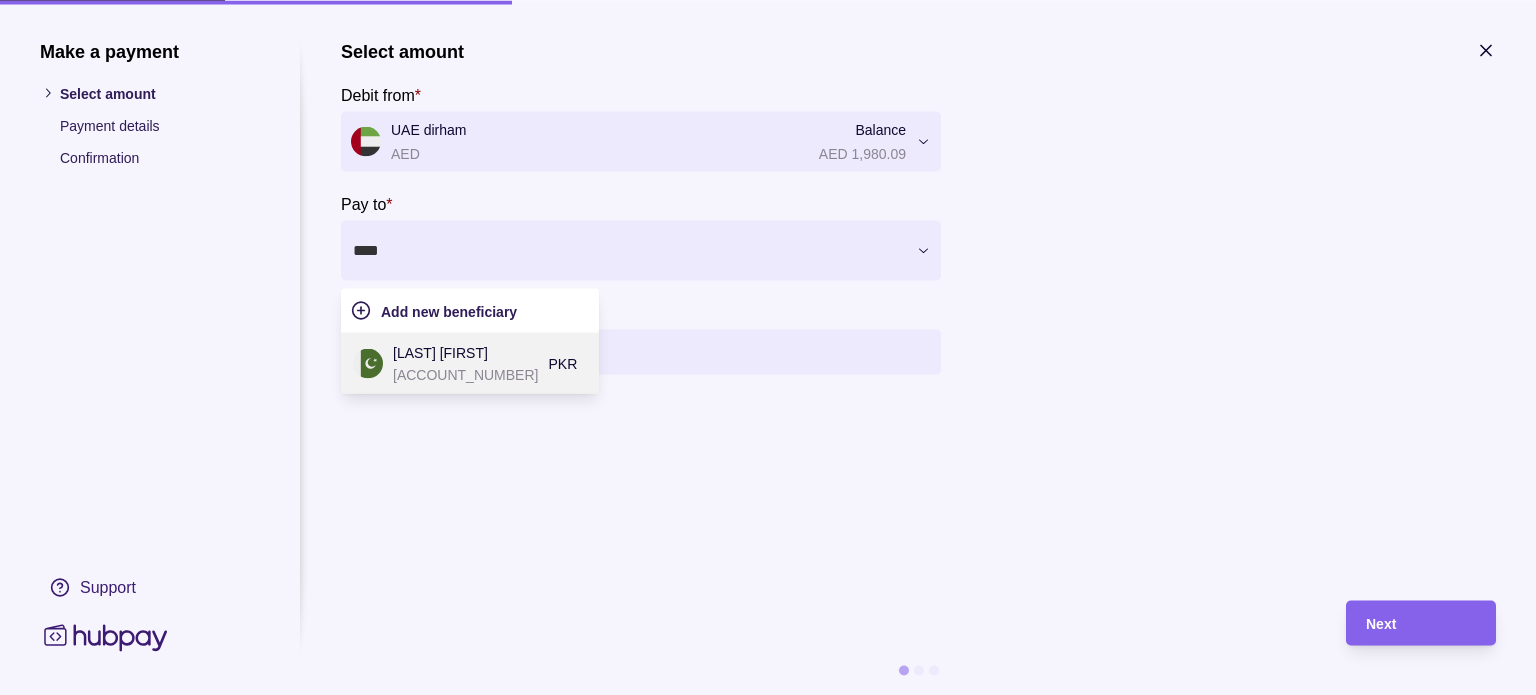 type 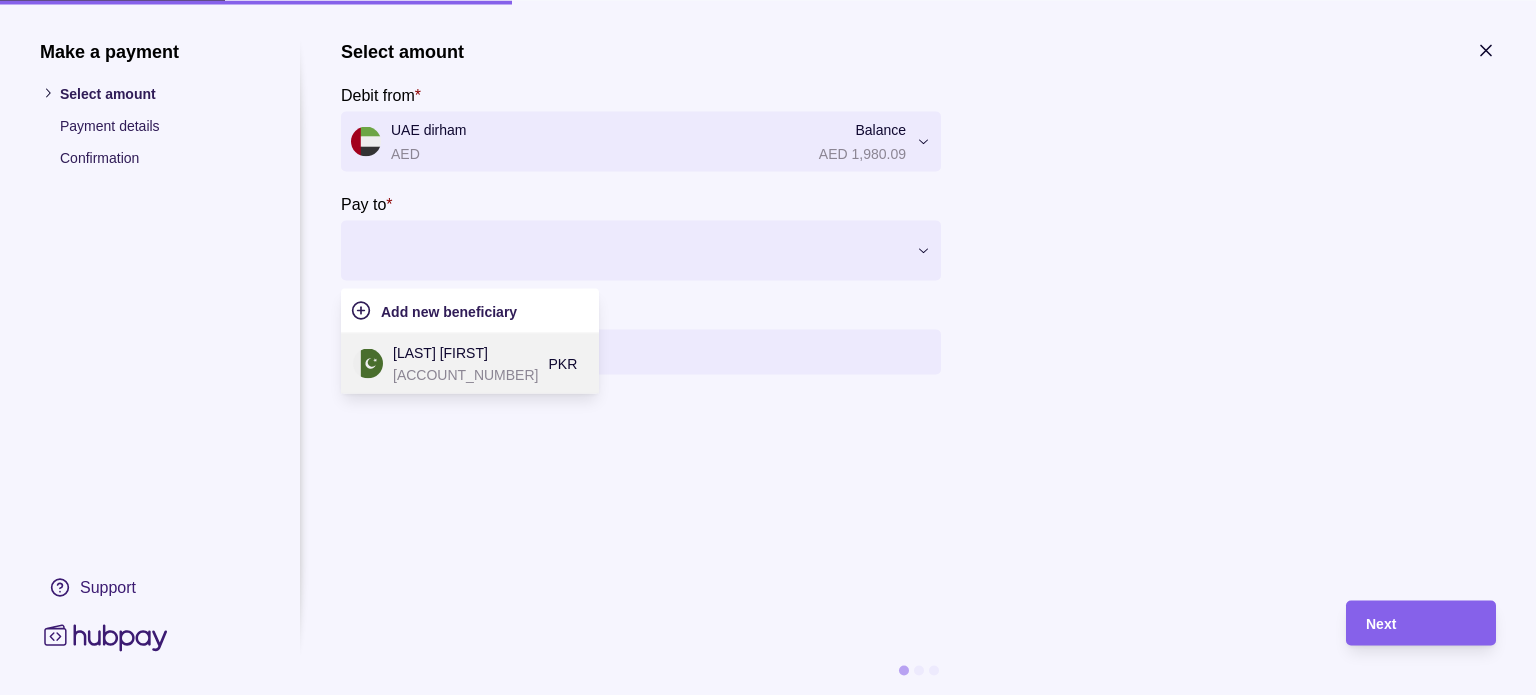 type on "*********" 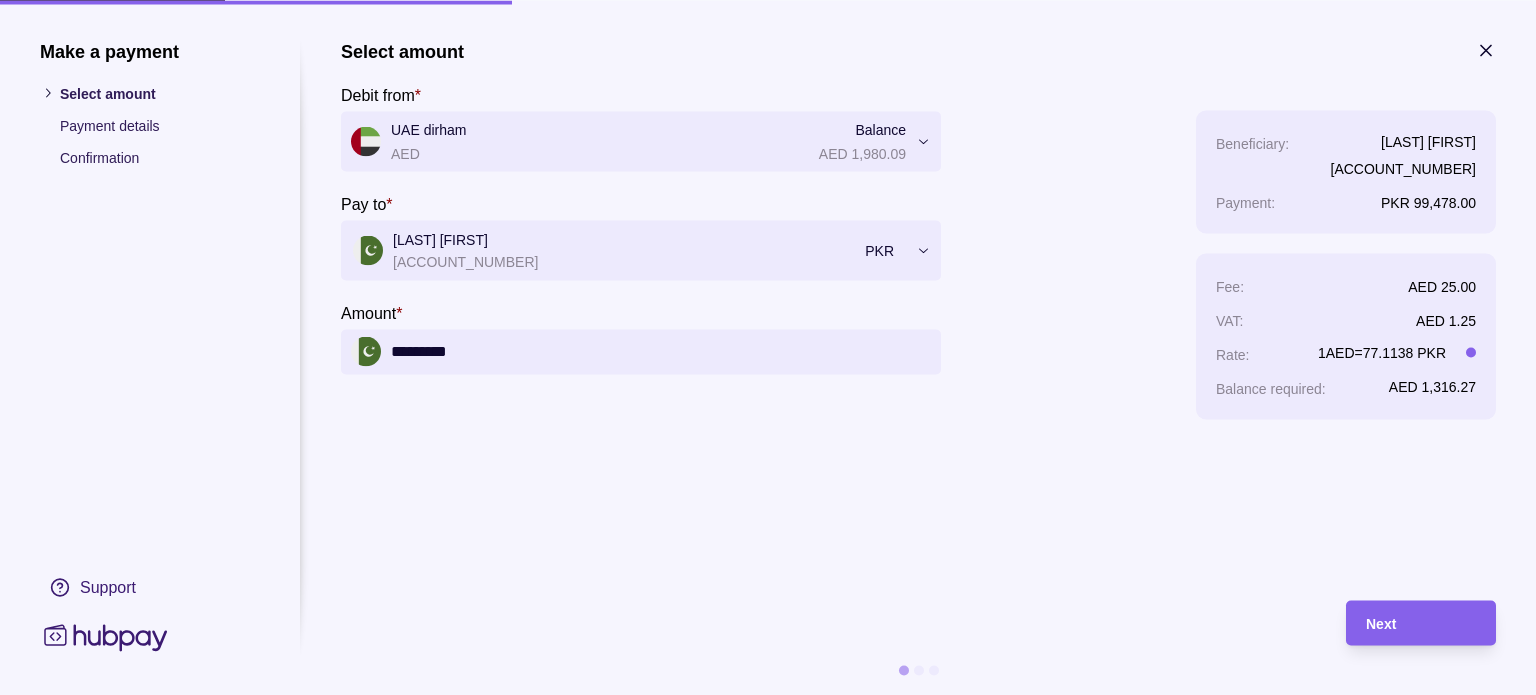 click on "**********" at bounding box center [918, 310] 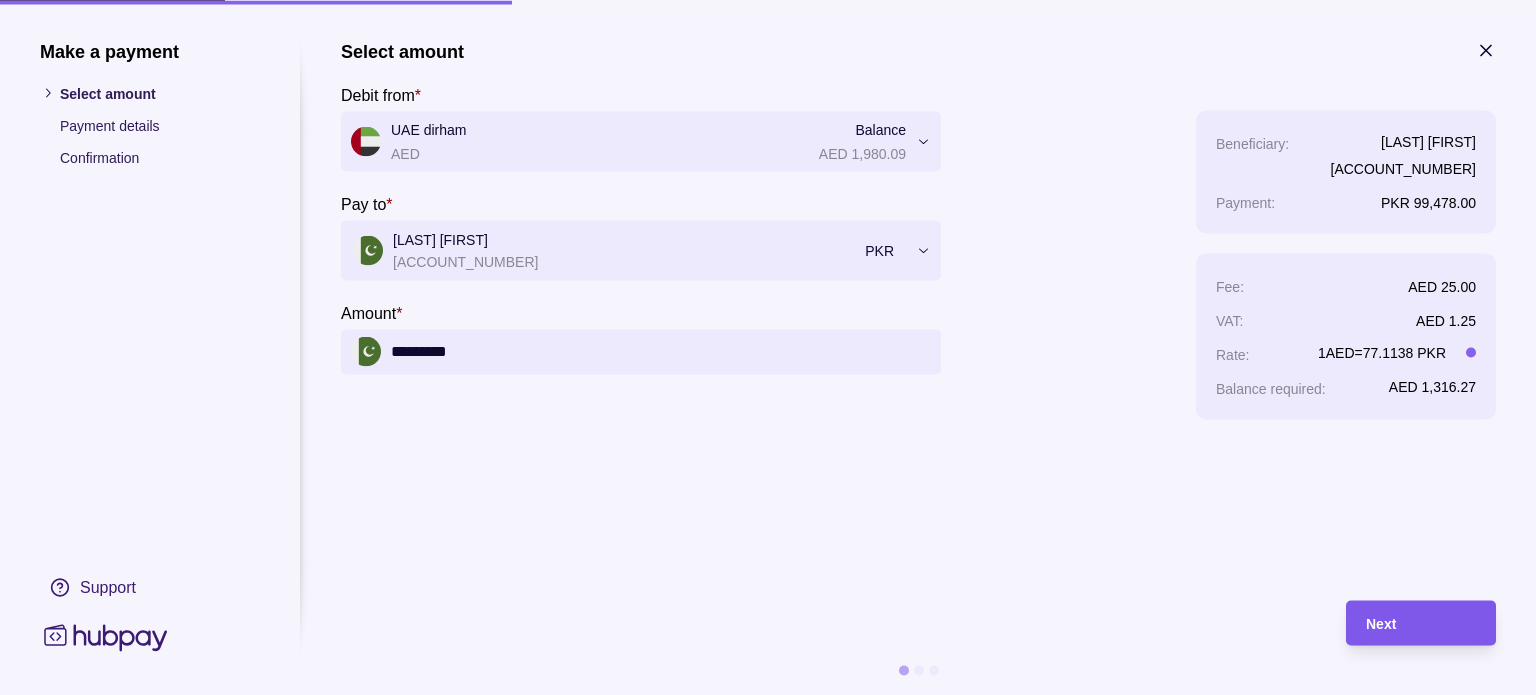 click on "Next" at bounding box center (1421, 623) 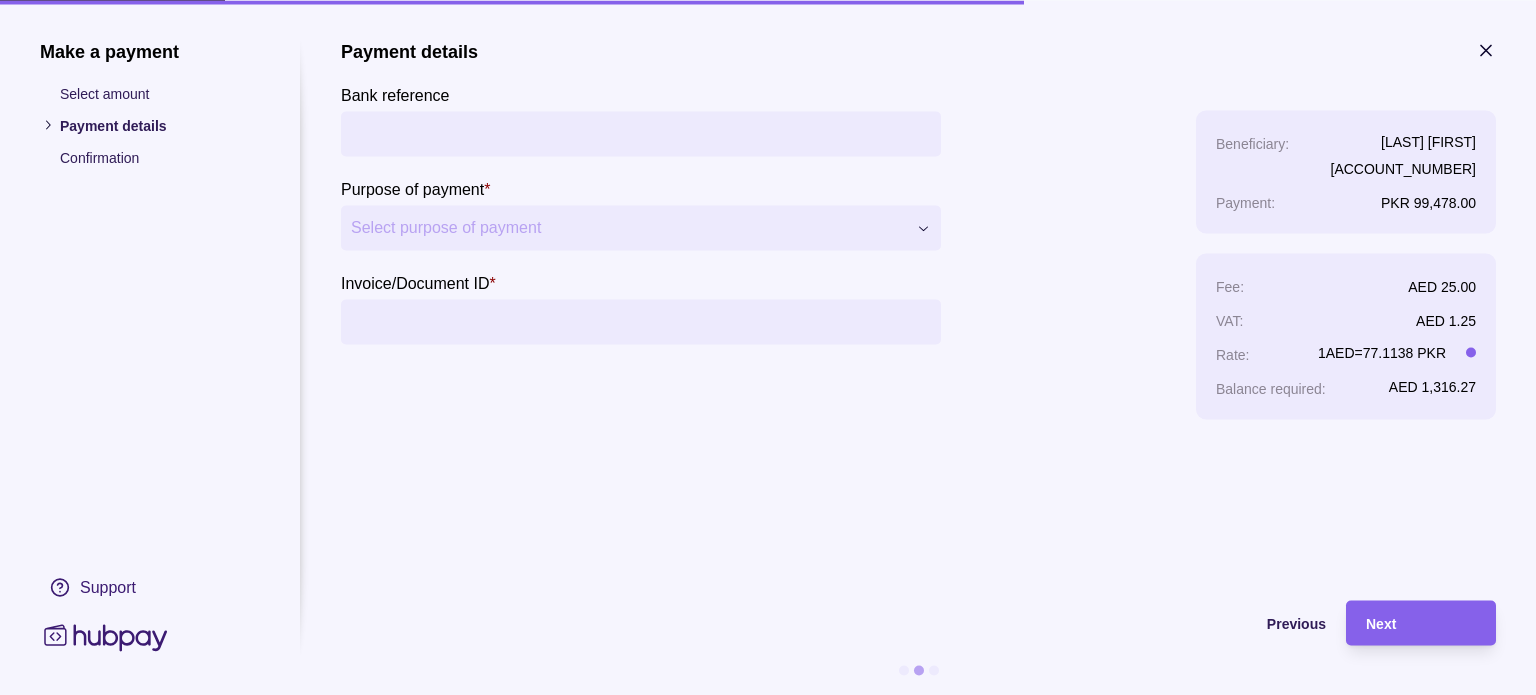 click on "Bank reference" at bounding box center (641, 133) 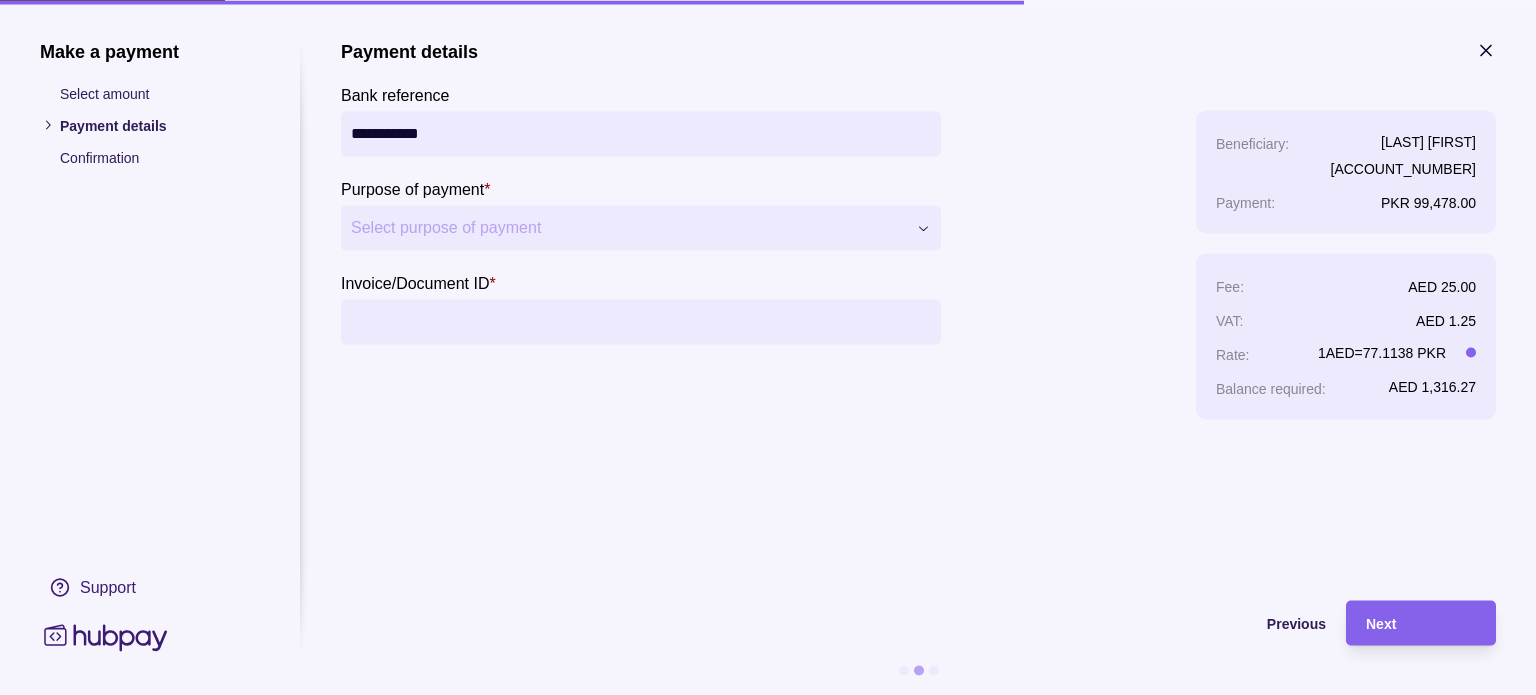 type on "**********" 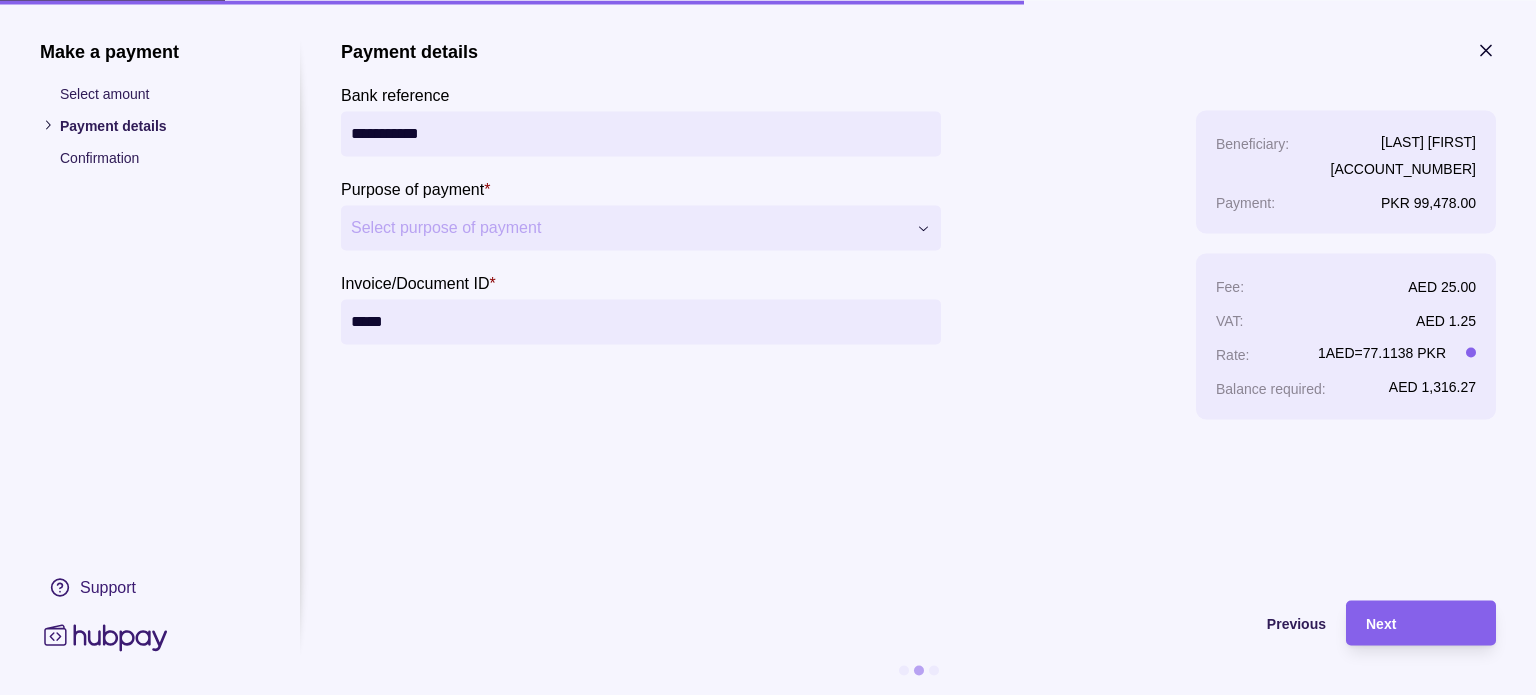 click on "*****" at bounding box center (641, 321) 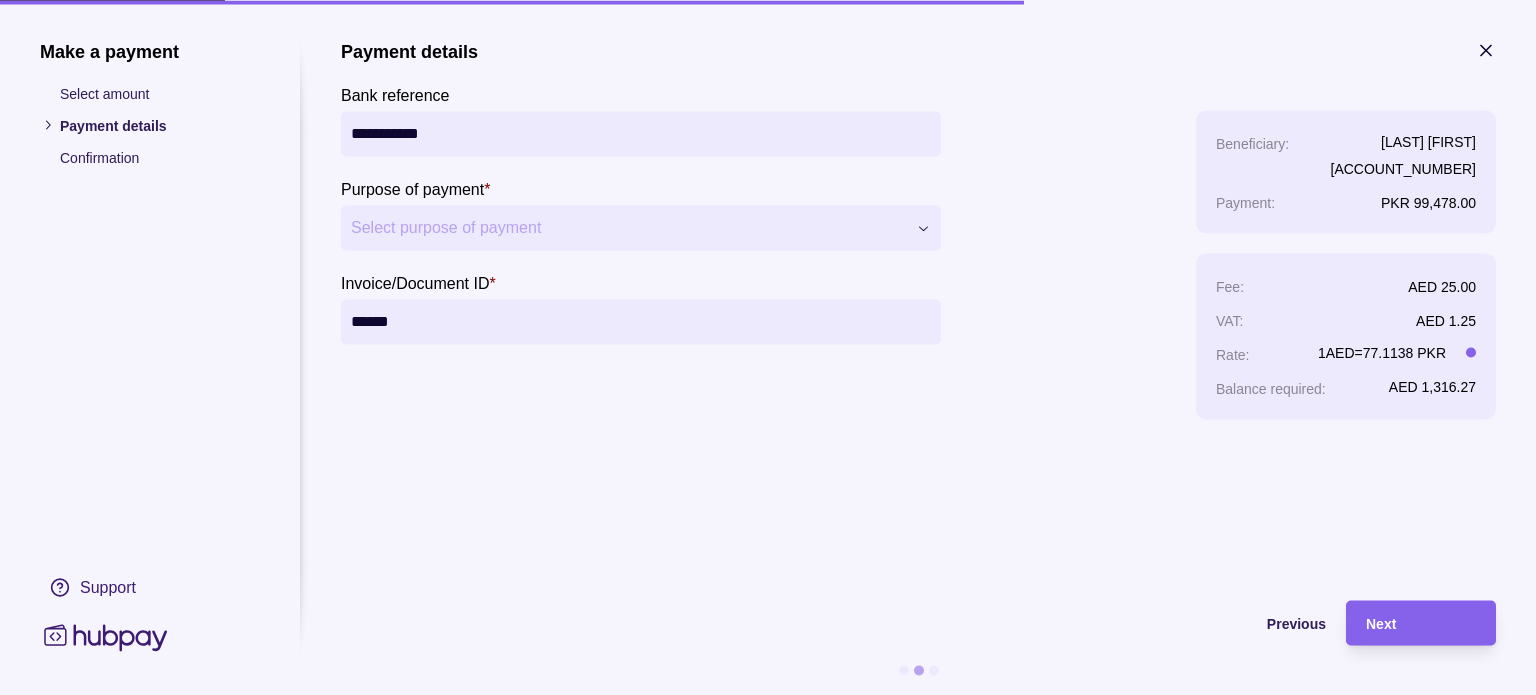 type on "******" 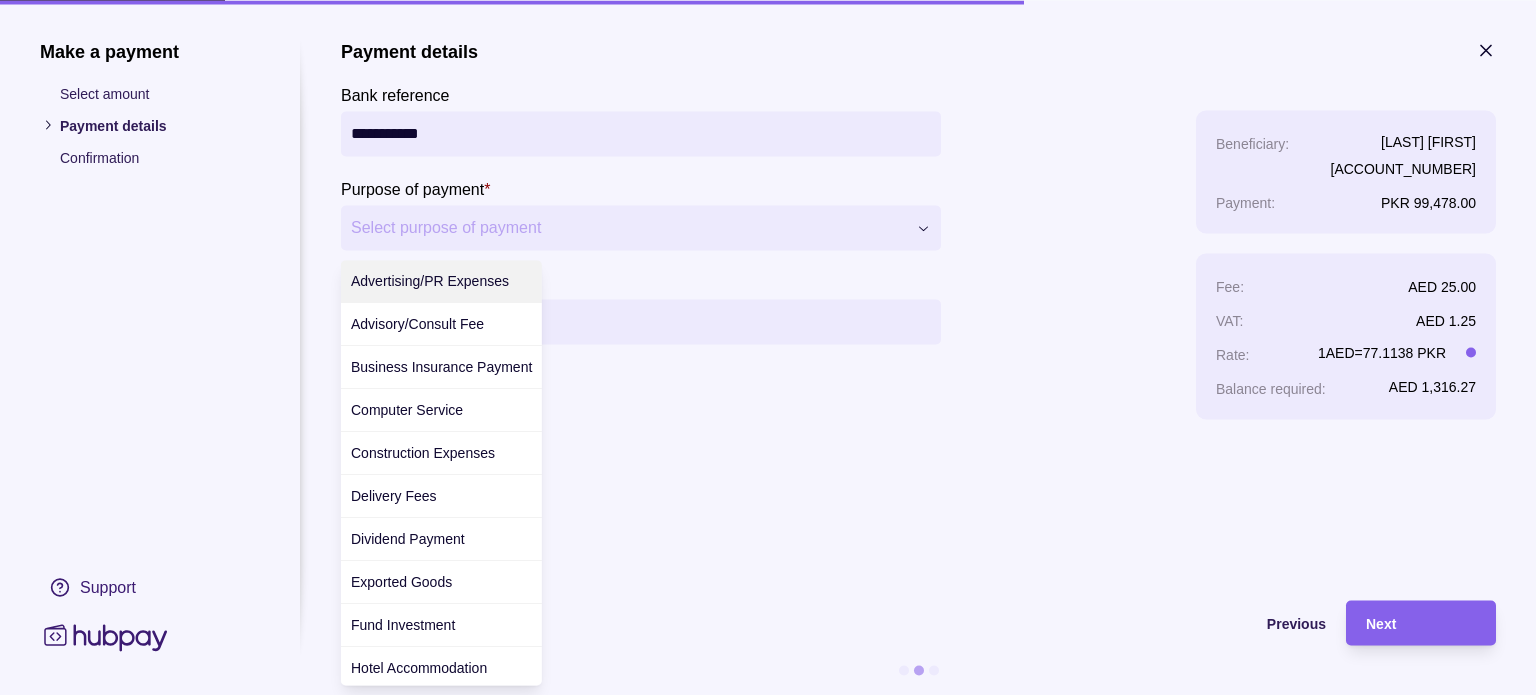 click on "**********" at bounding box center [768, 1166] 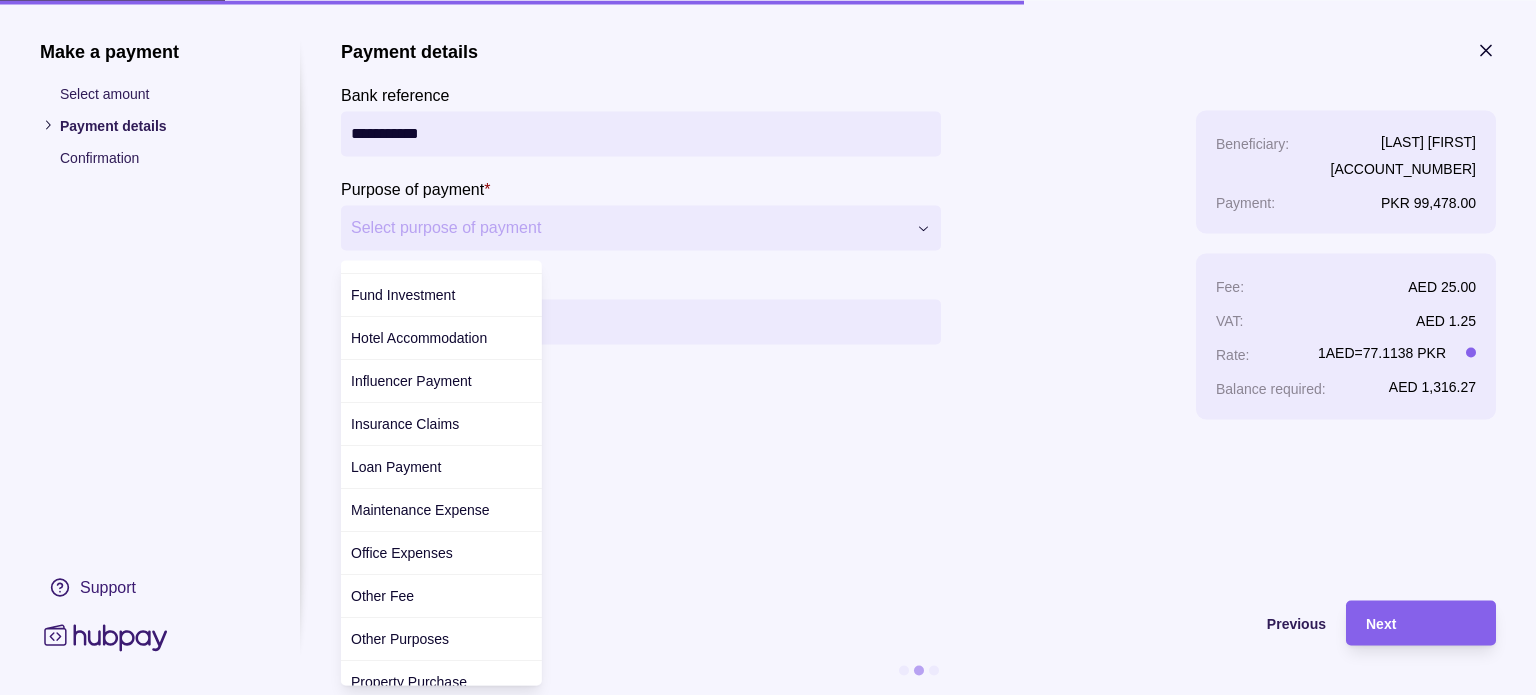 scroll, scrollTop: 400, scrollLeft: 0, axis: vertical 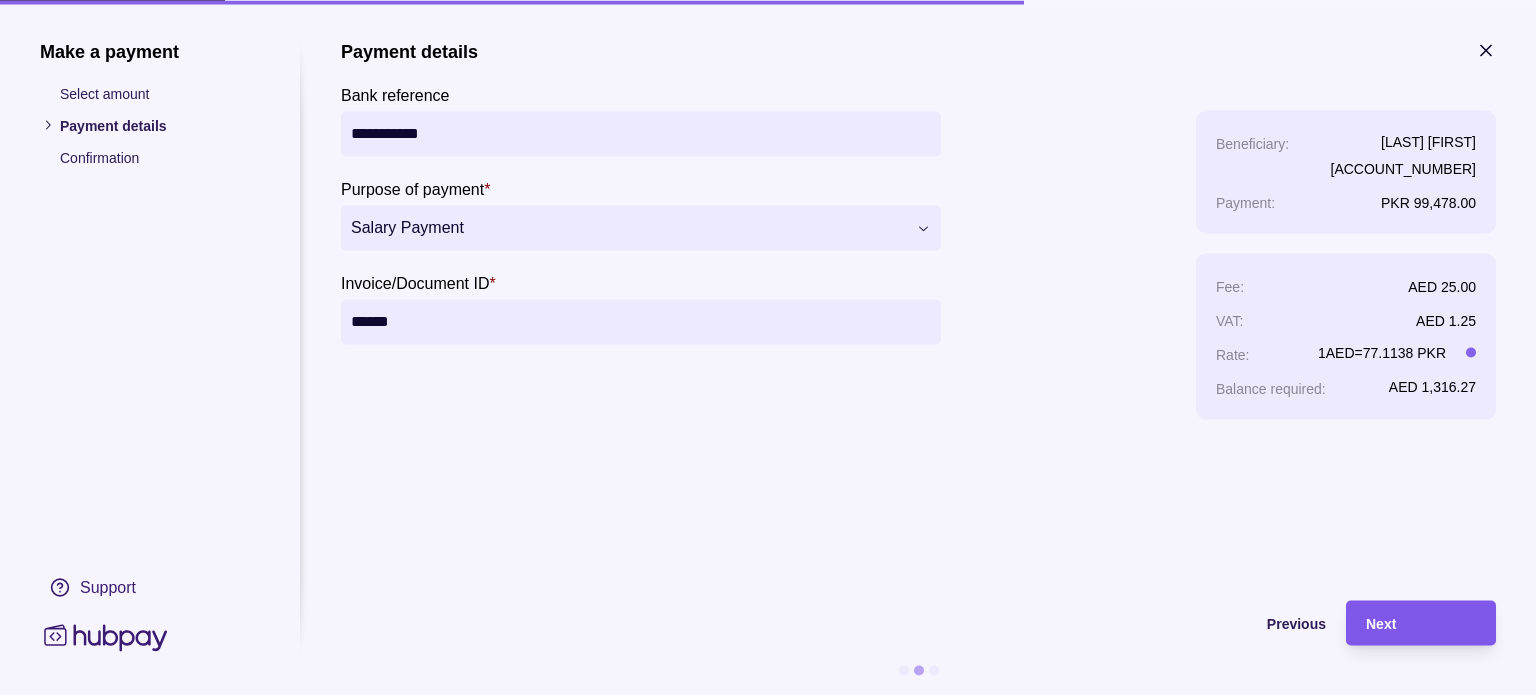 click on "Next" at bounding box center (1421, 623) 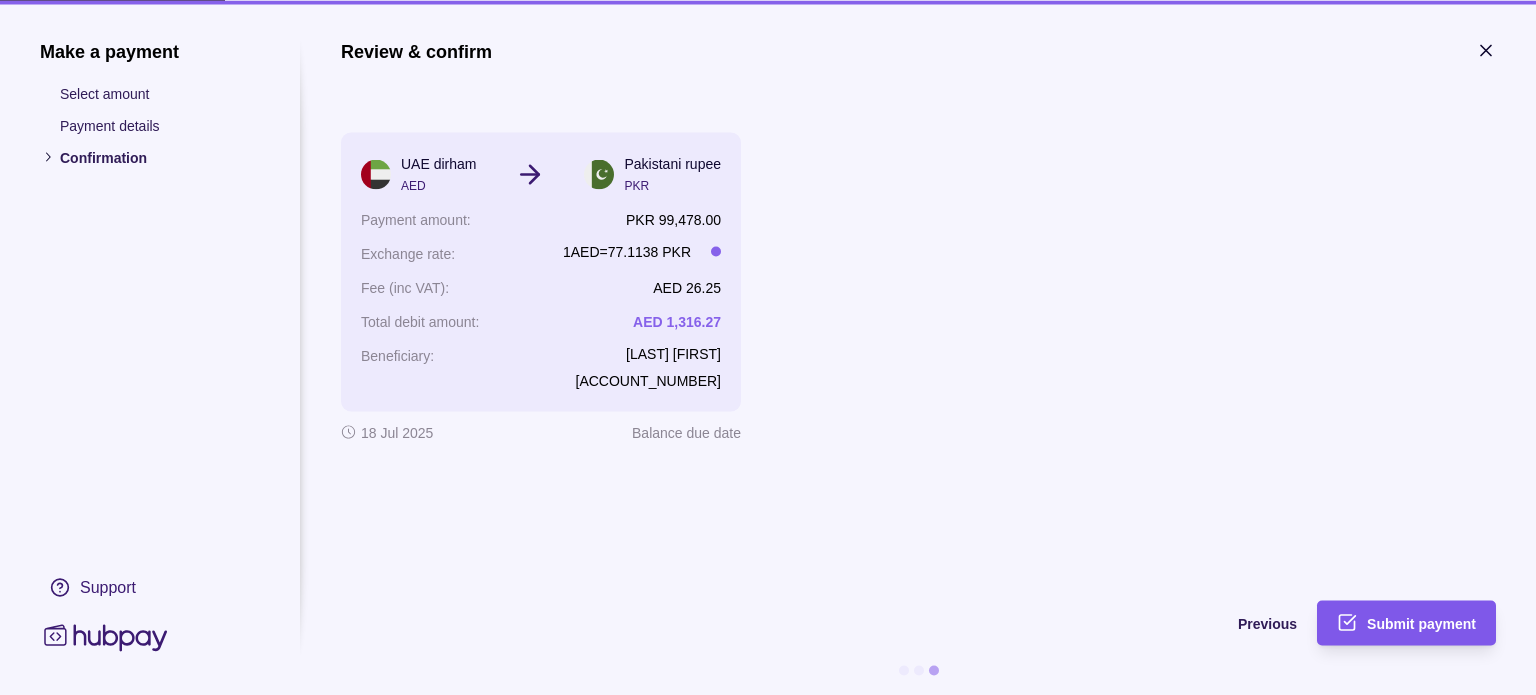 click on "Submit payment" at bounding box center [1421, 624] 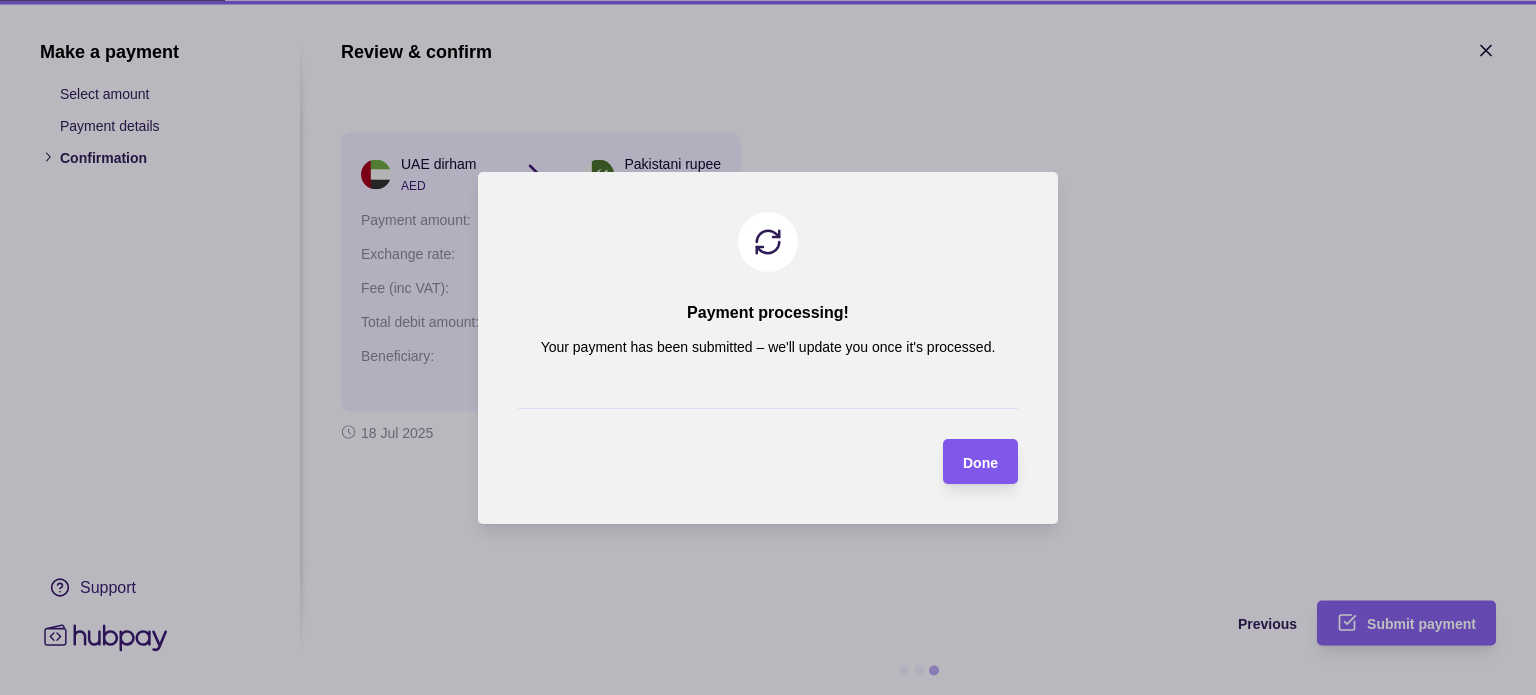 click on "Done" at bounding box center (980, 462) 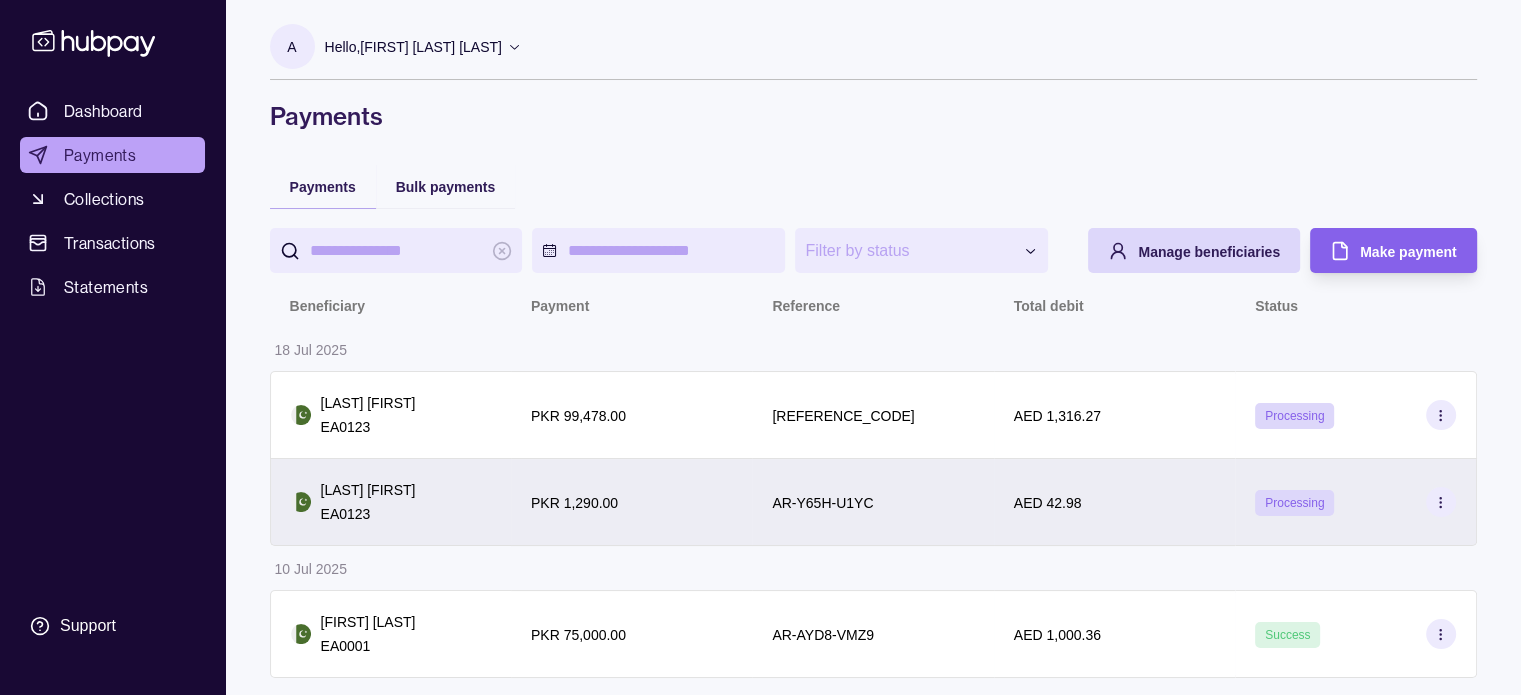 click on "Salman Saif EA0123" at bounding box center (391, 502) 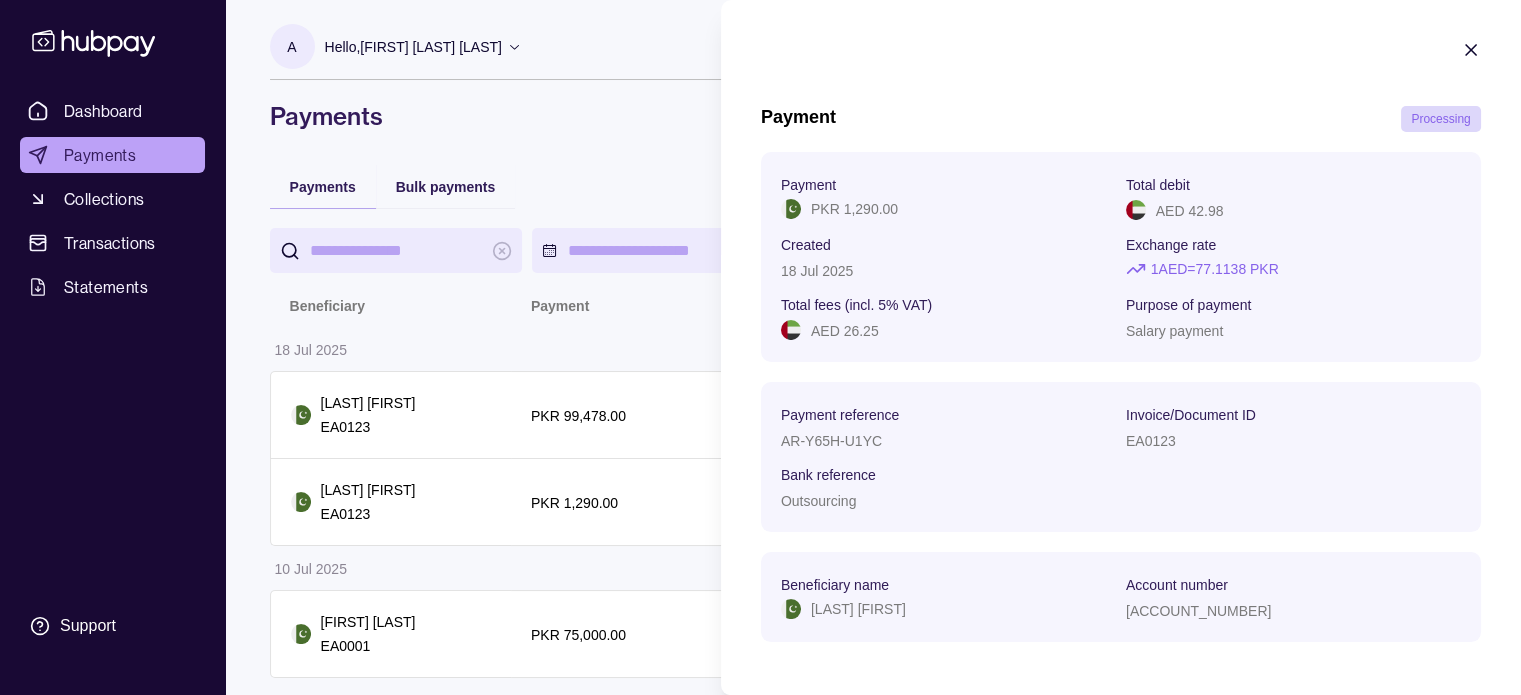 scroll, scrollTop: 12, scrollLeft: 0, axis: vertical 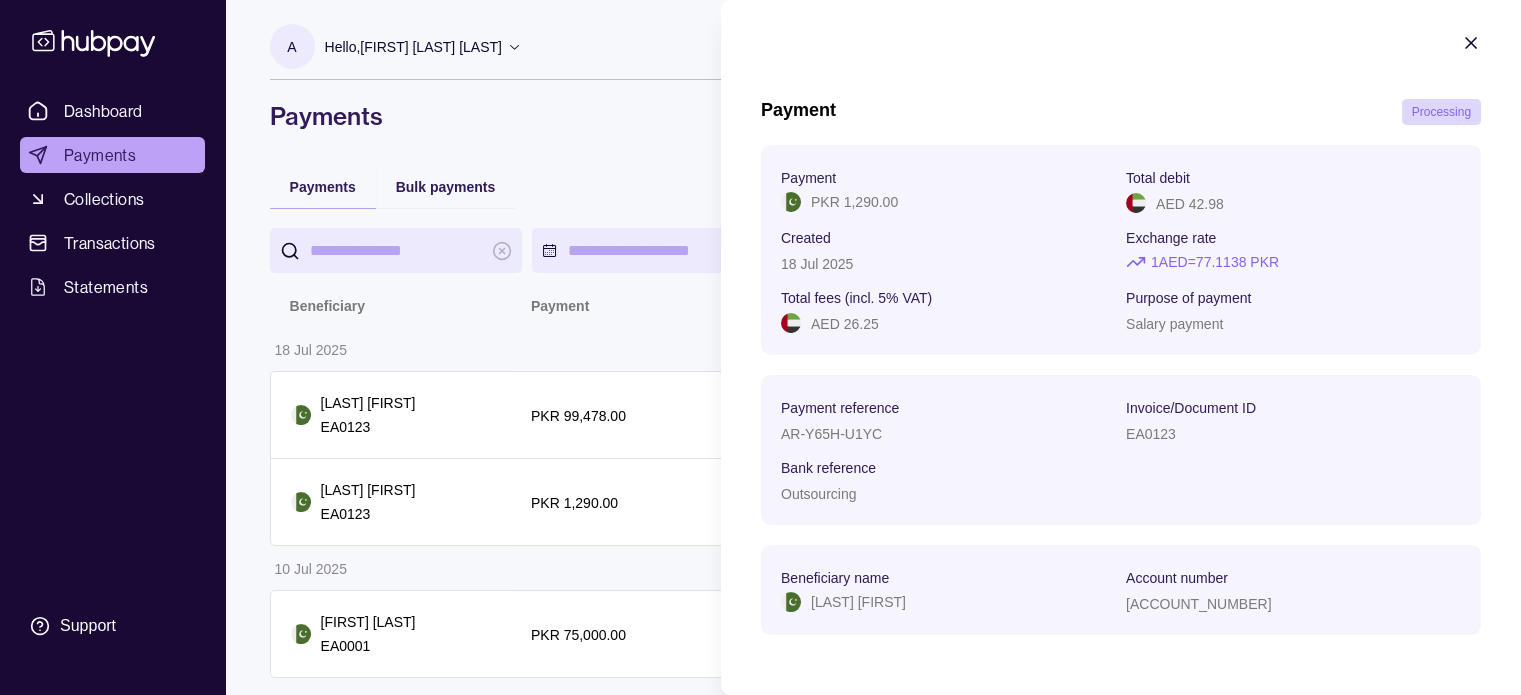 click 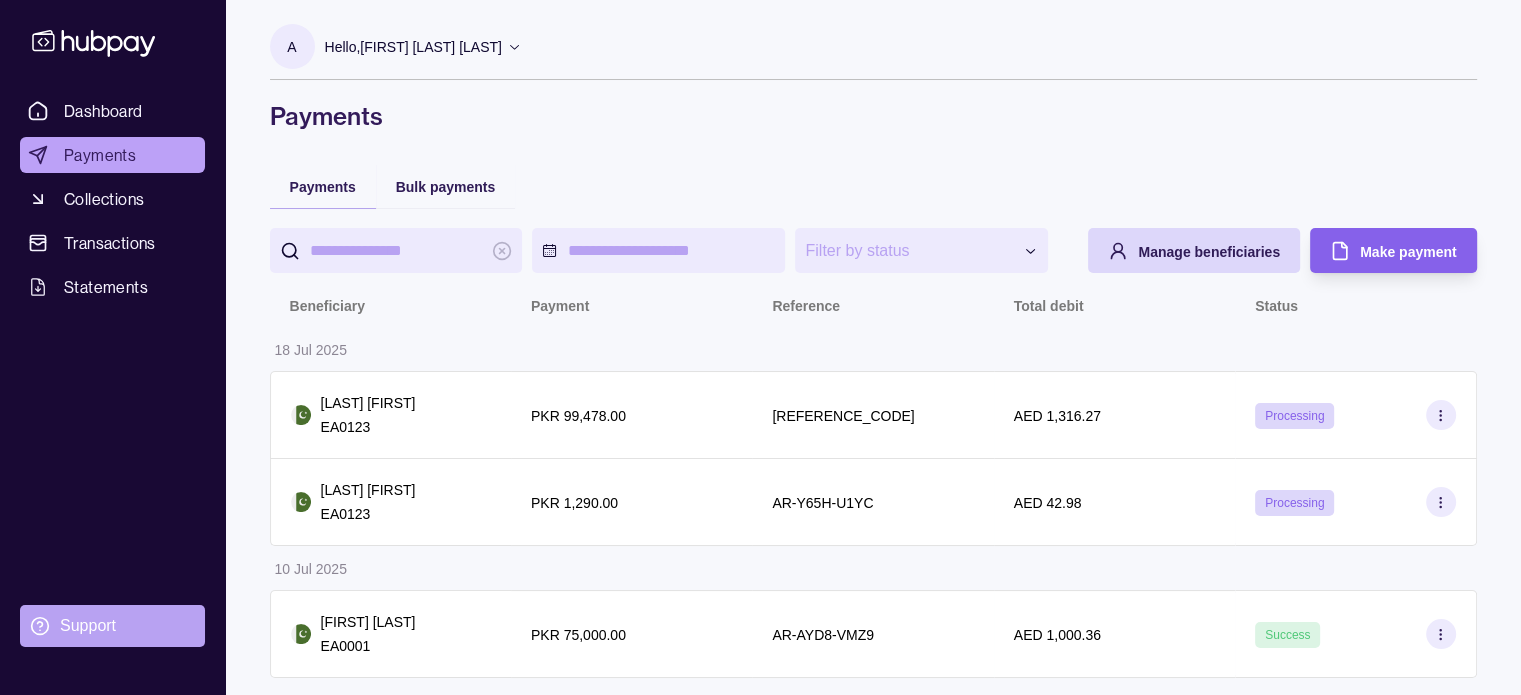 click on "Support" at bounding box center [88, 626] 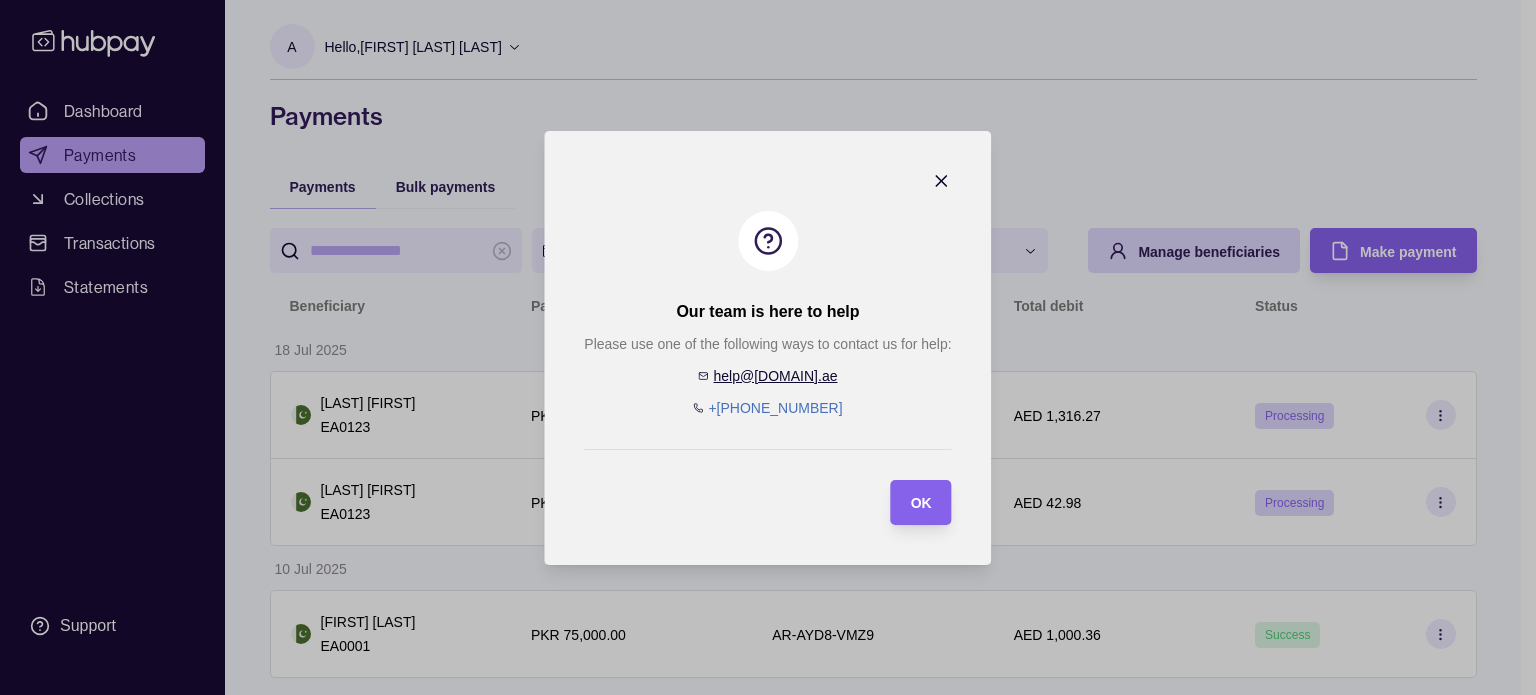 click 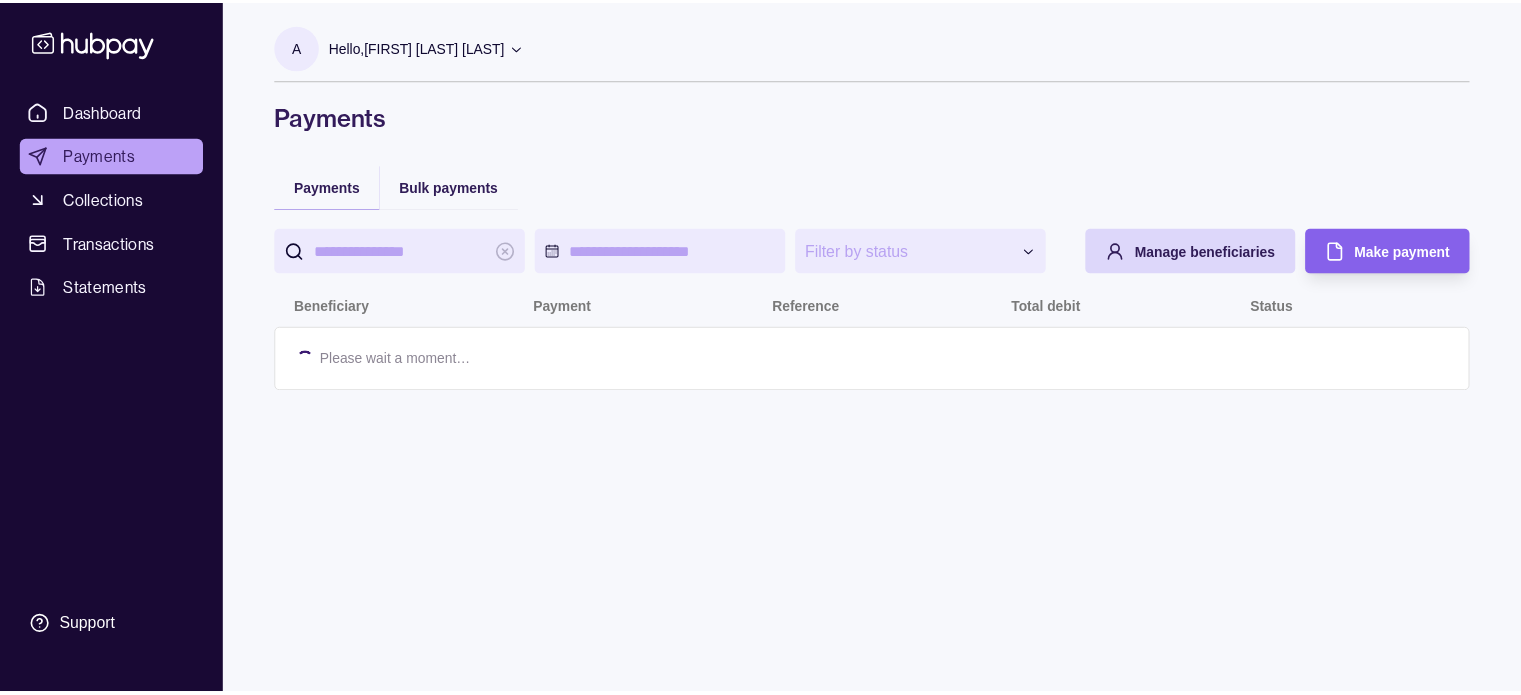 scroll, scrollTop: 0, scrollLeft: 0, axis: both 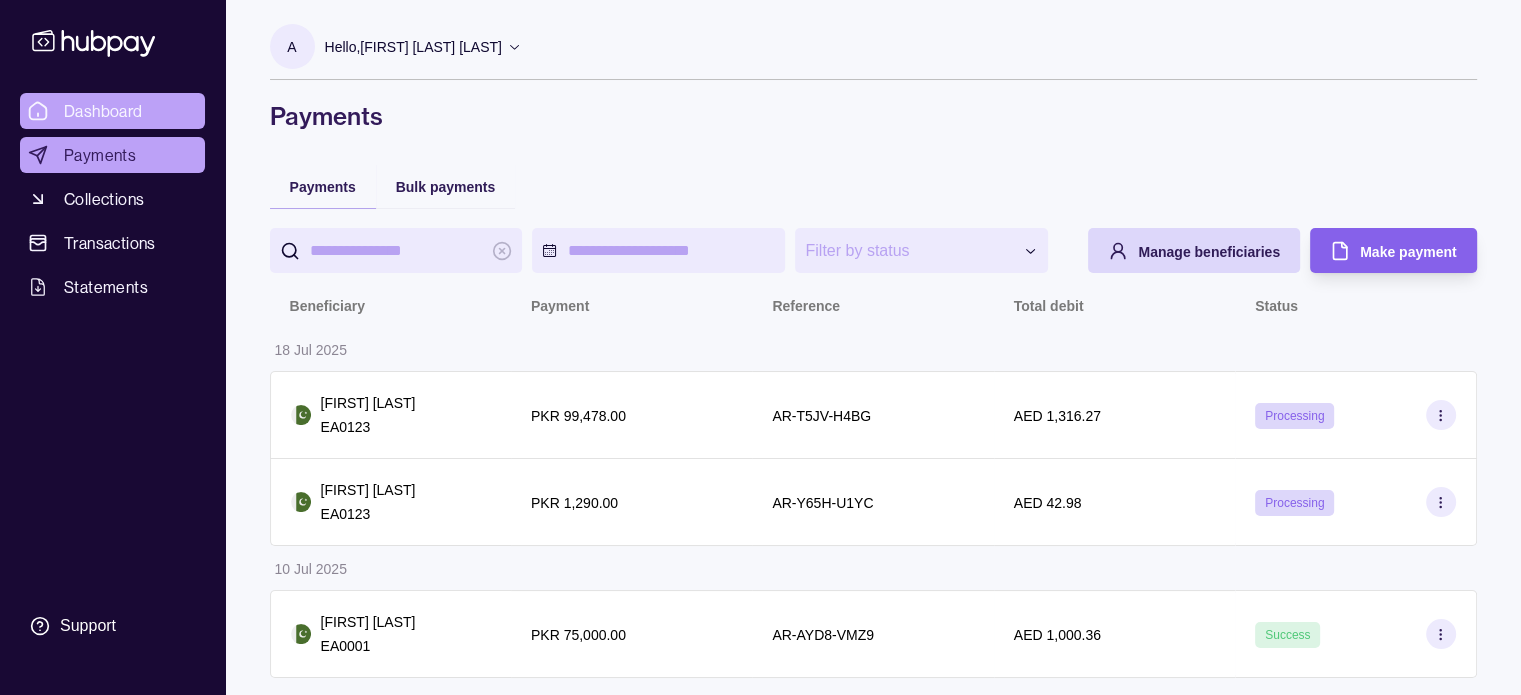 click on "Dashboard" at bounding box center (103, 111) 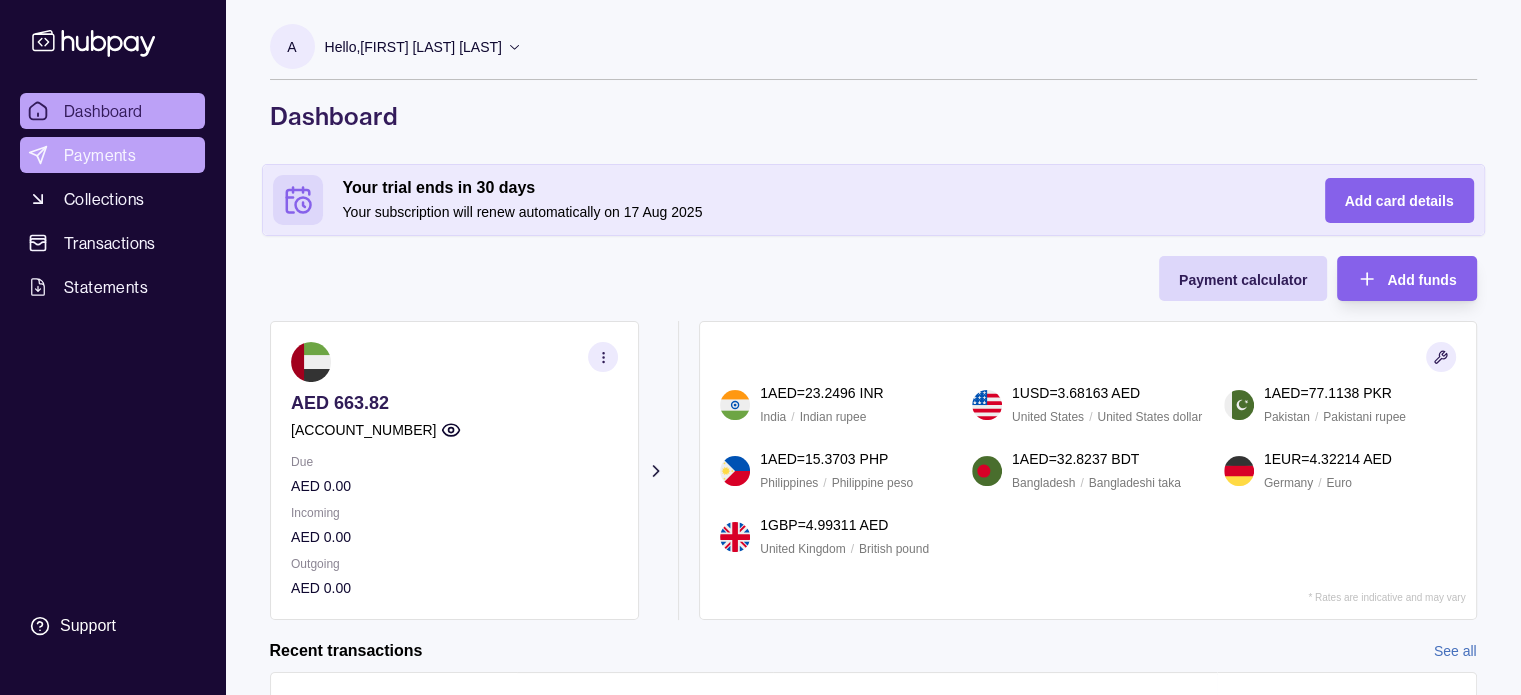 click on "Payments" at bounding box center [100, 155] 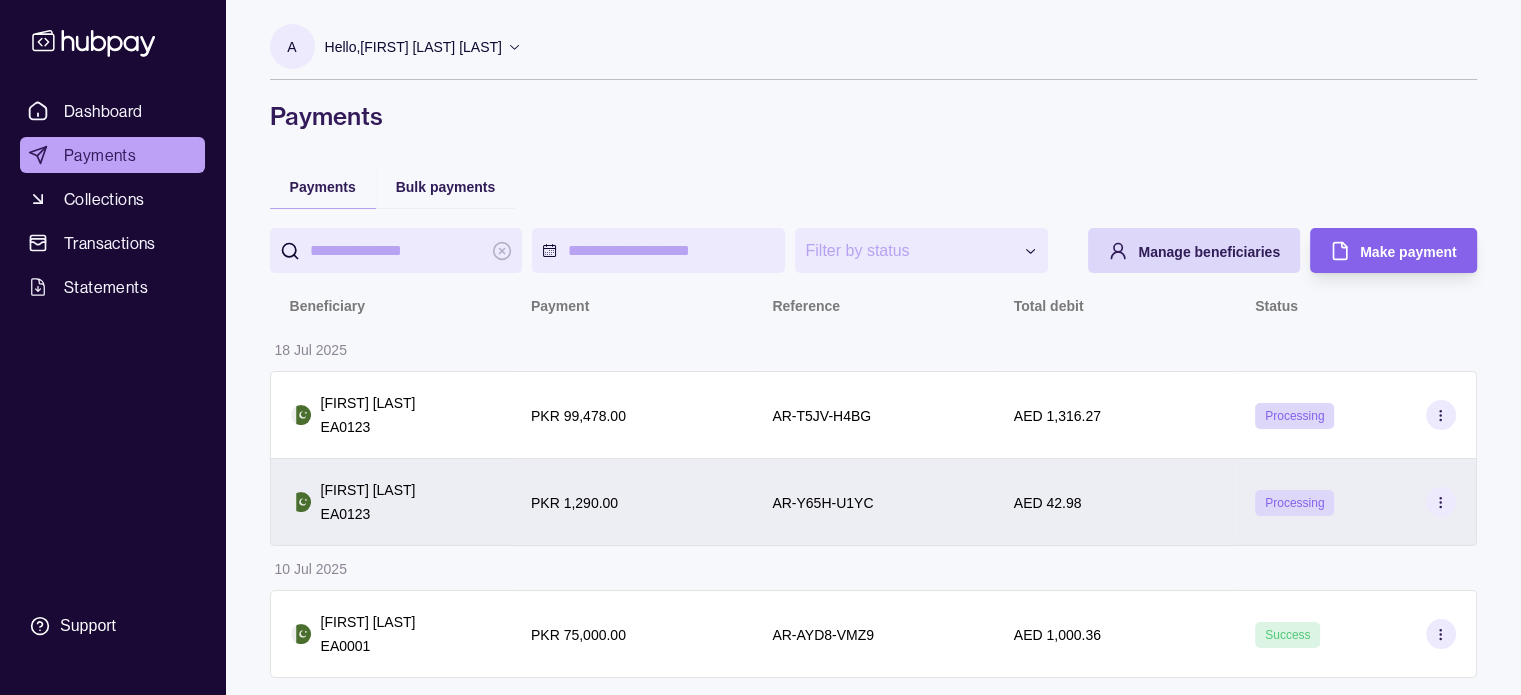 click on "PKR 1,290.00" at bounding box center (631, 502) 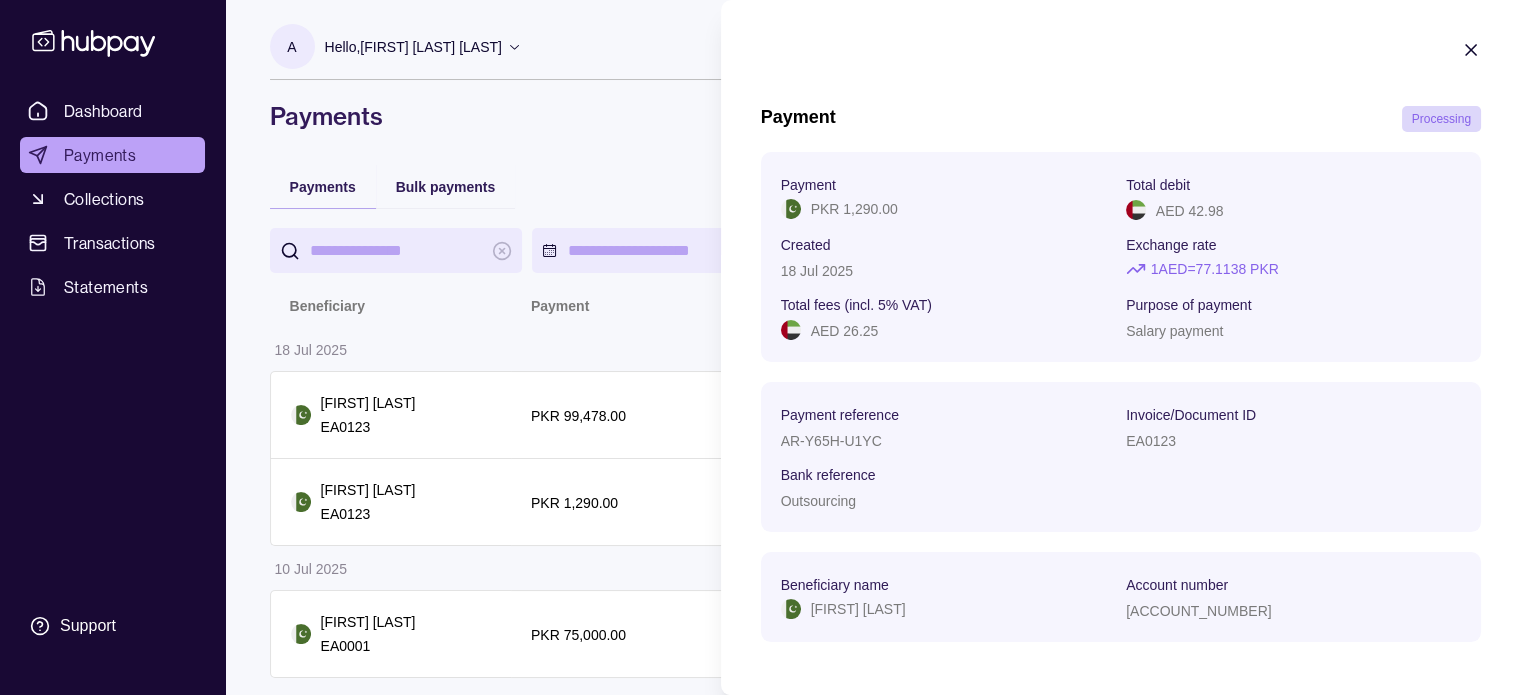 scroll, scrollTop: 12, scrollLeft: 0, axis: vertical 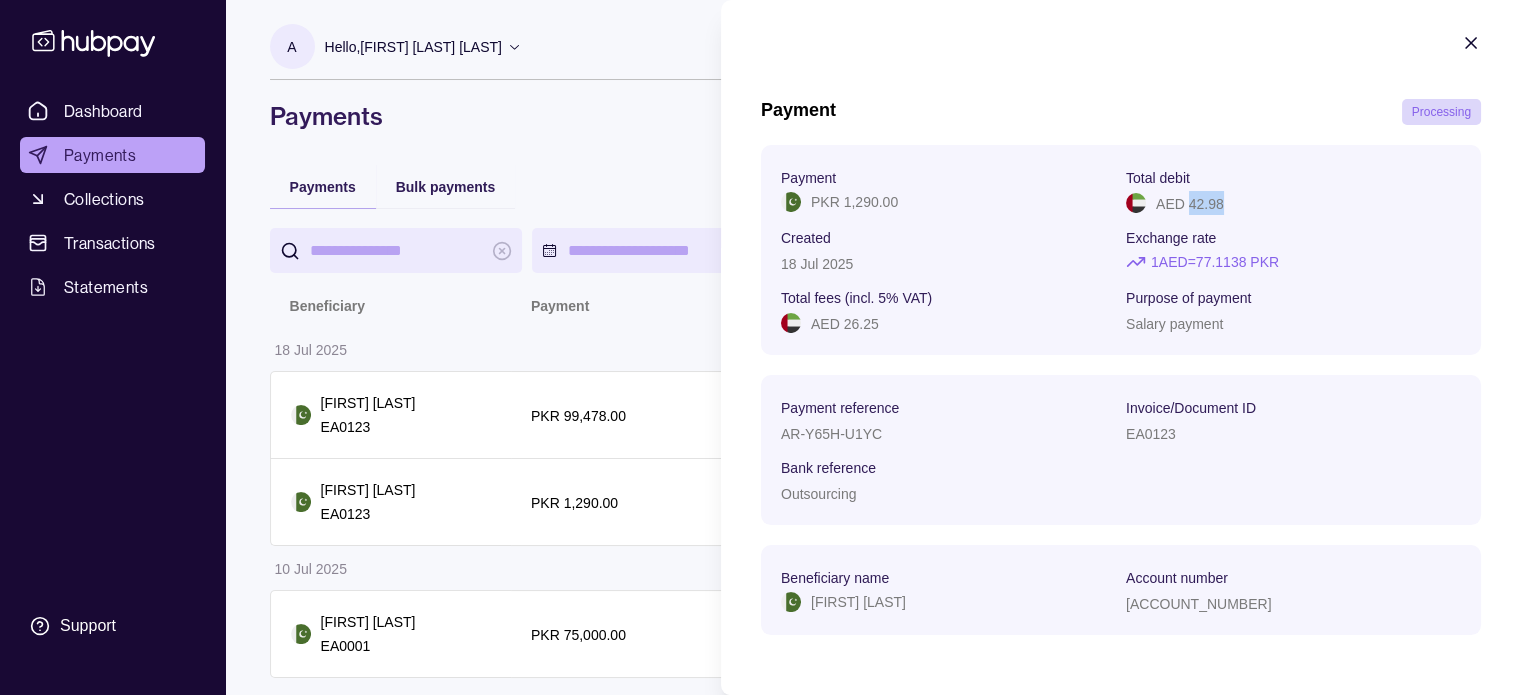 drag, startPoint x: 1181, startPoint y: 198, endPoint x: 1224, endPoint y: 203, distance: 43.289722 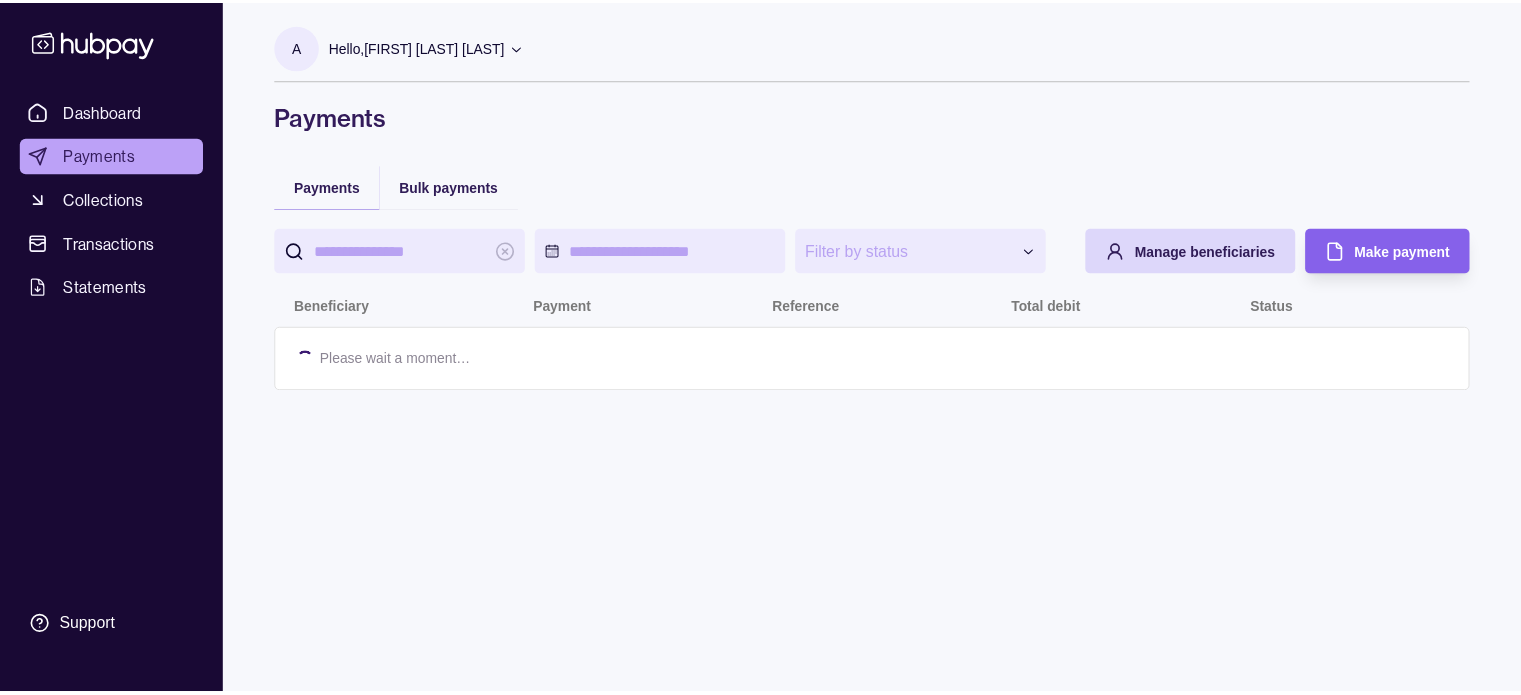 scroll, scrollTop: 0, scrollLeft: 0, axis: both 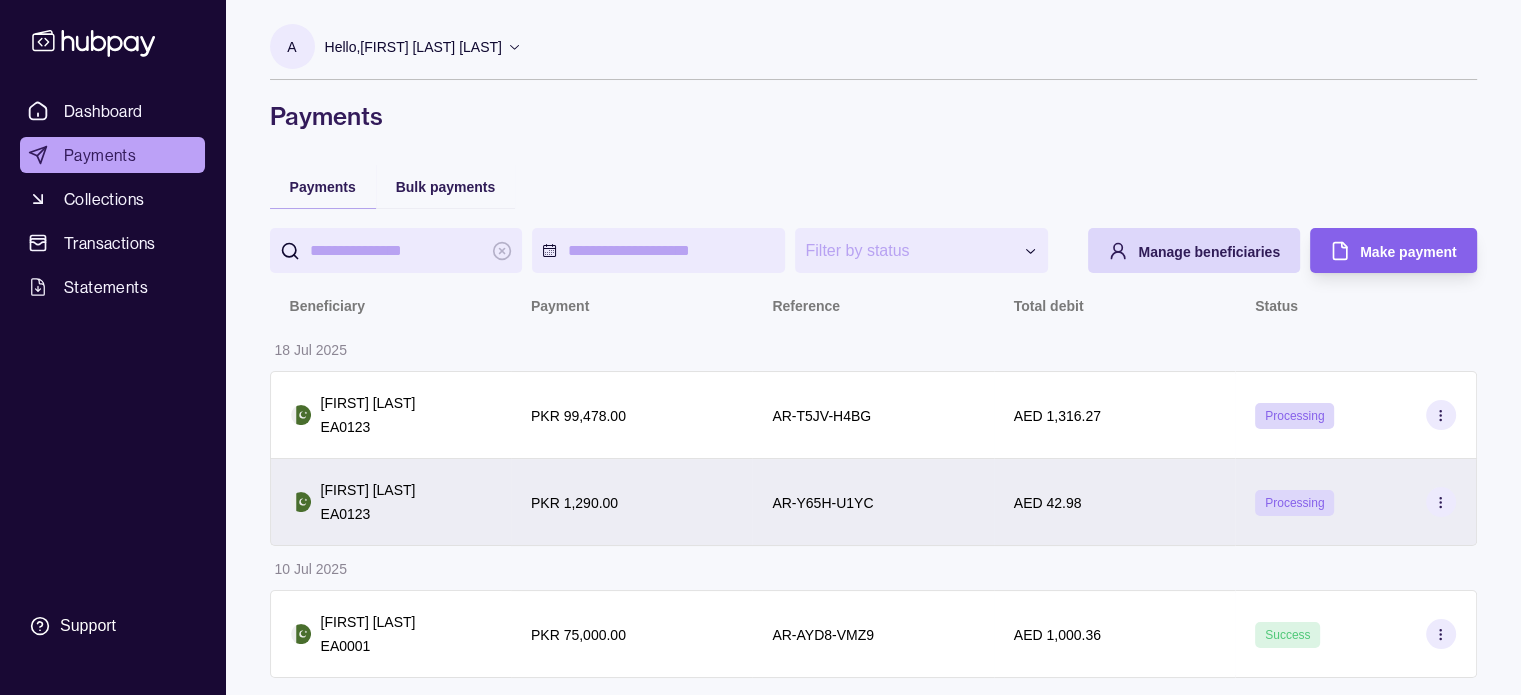 click 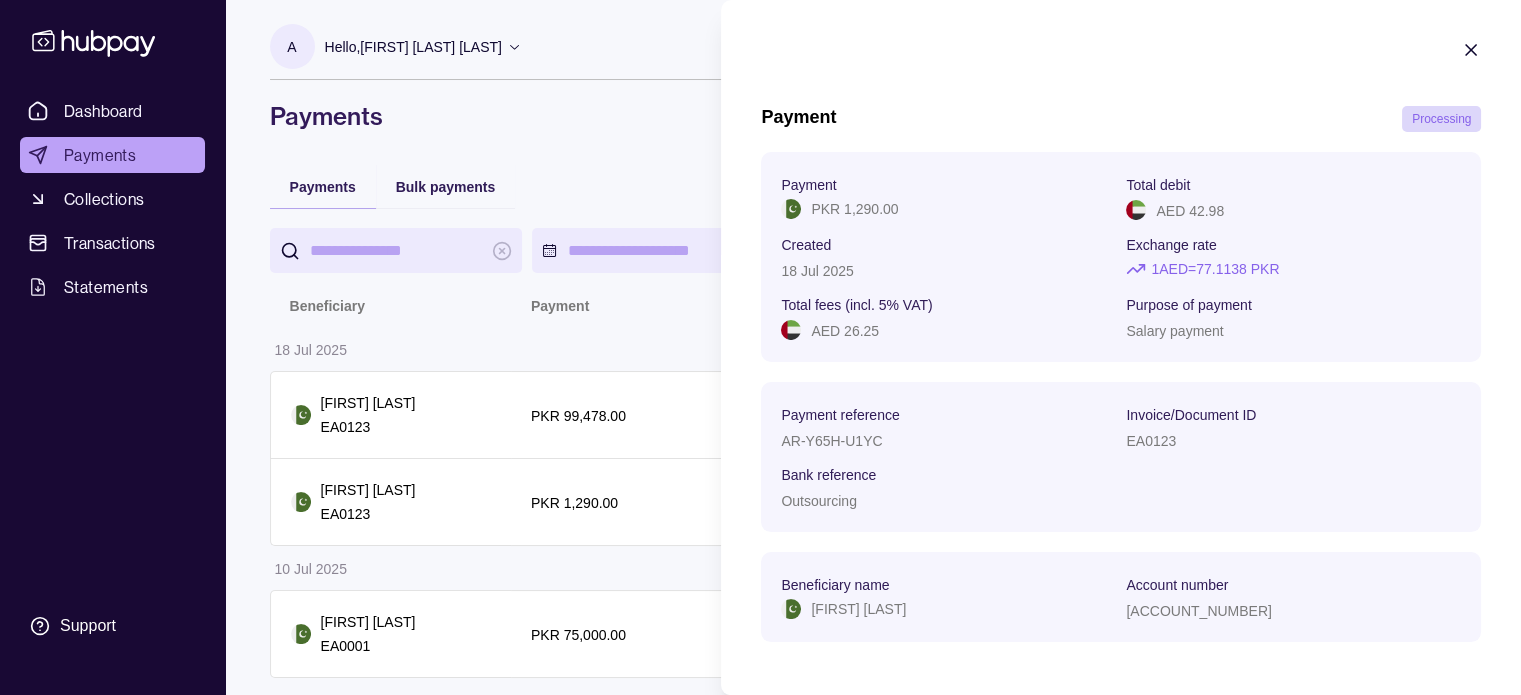 scroll, scrollTop: 12, scrollLeft: 0, axis: vertical 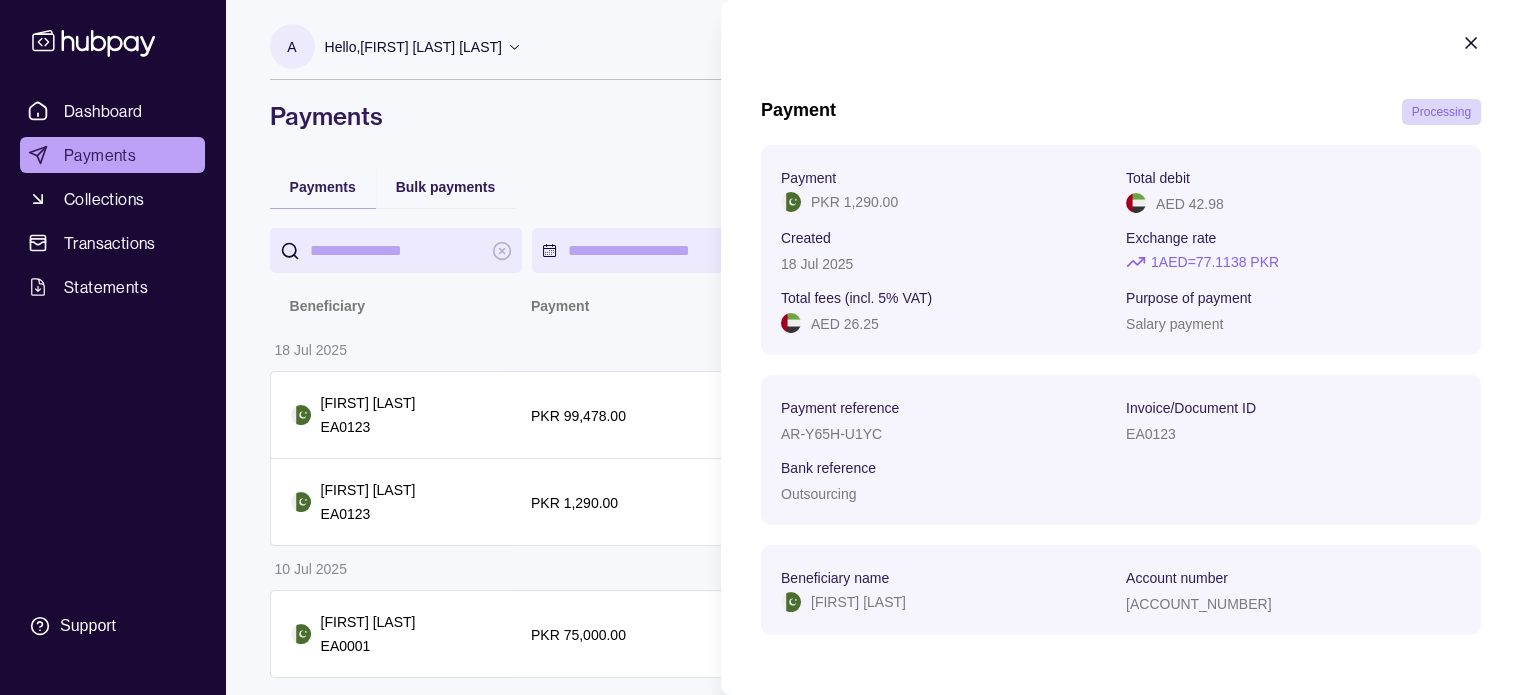 click 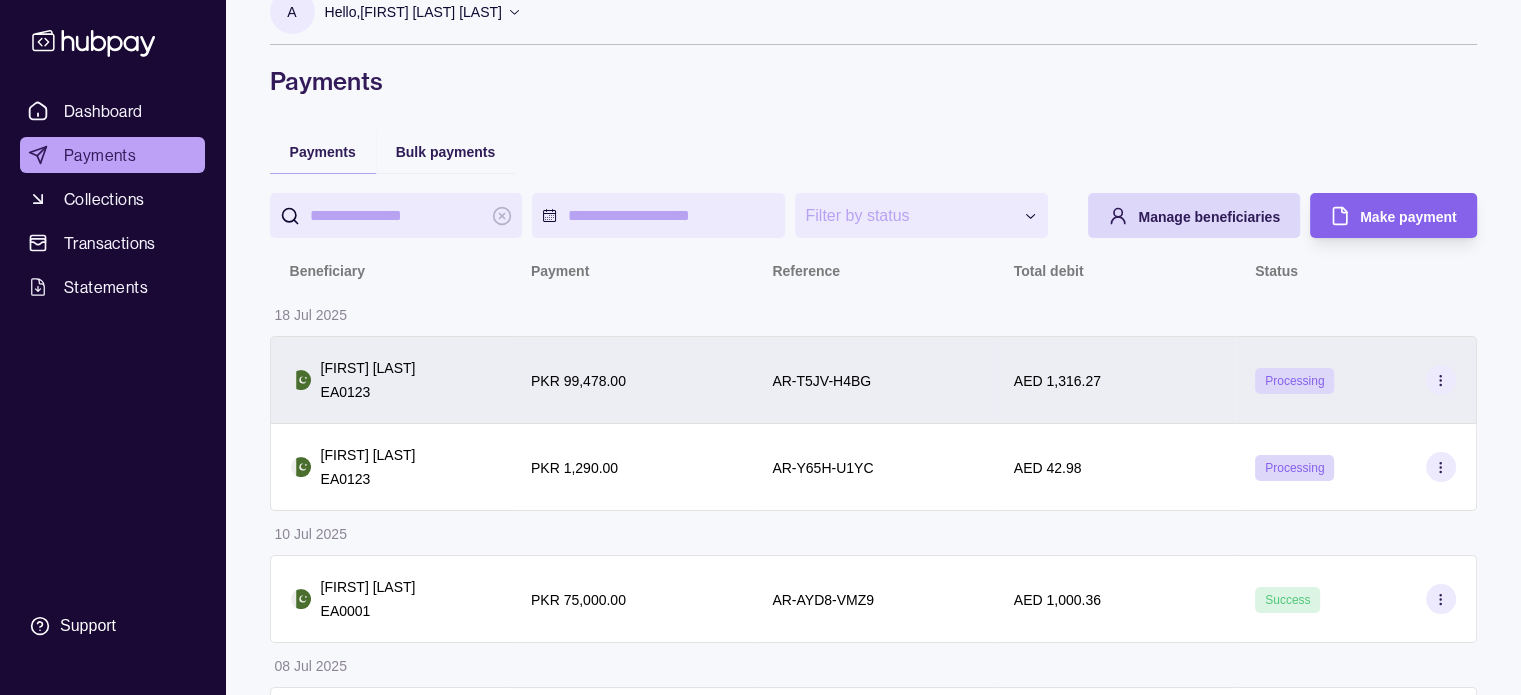 scroll, scrollTop: 0, scrollLeft: 0, axis: both 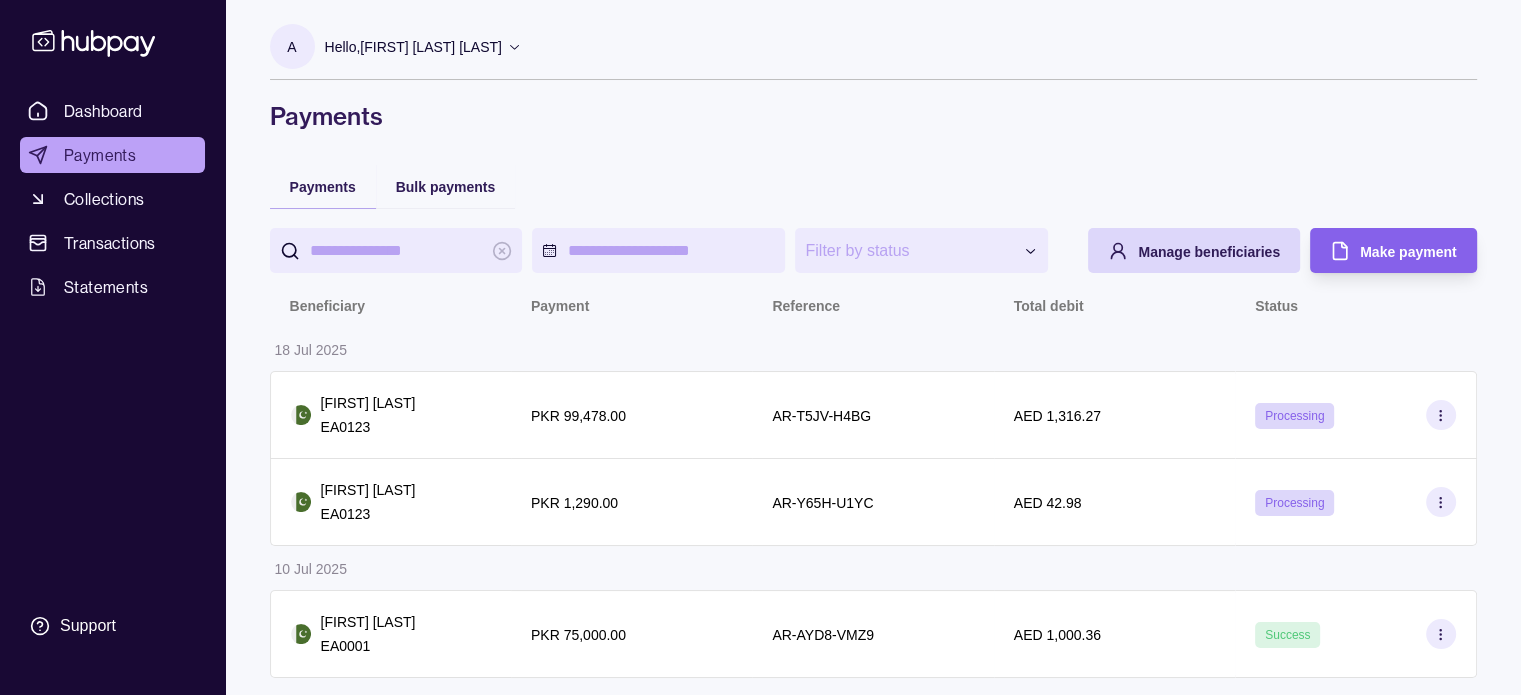 click on "Payments" at bounding box center [100, 155] 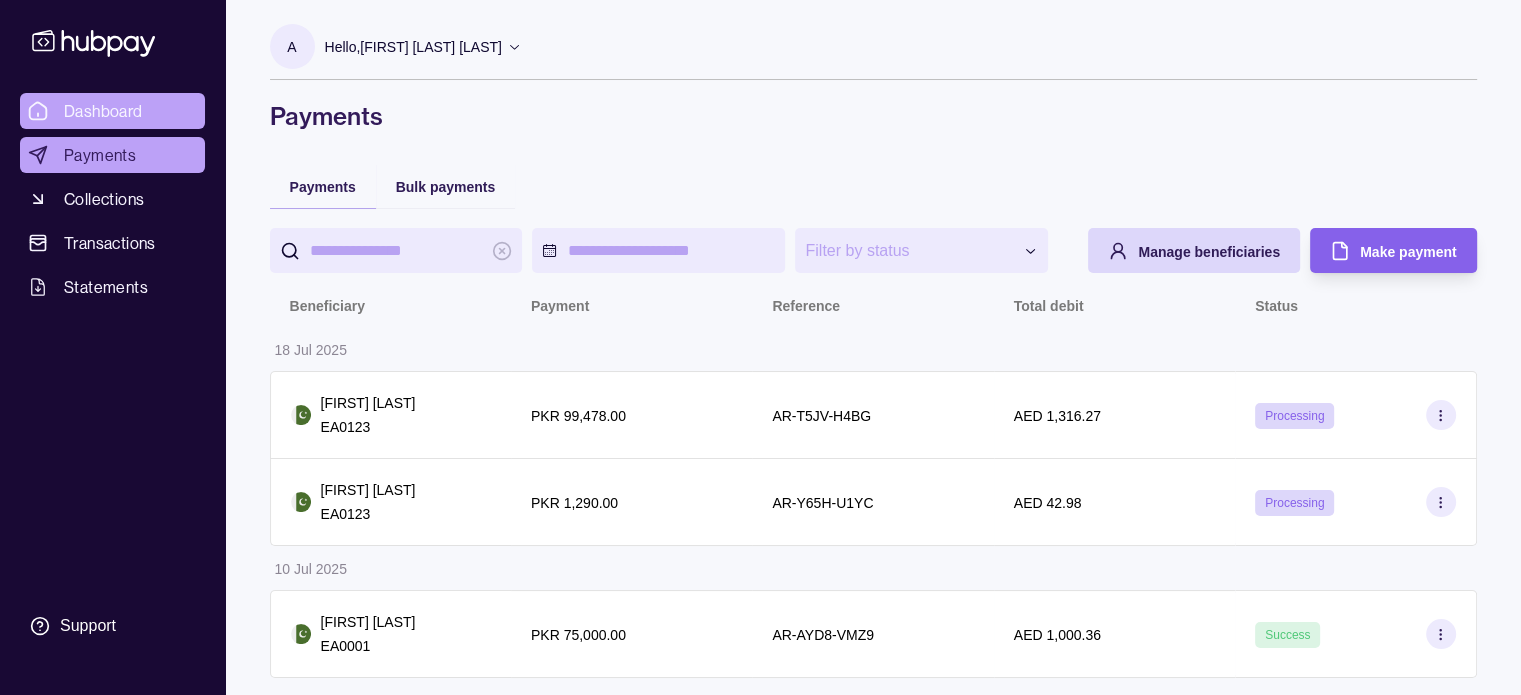 click on "Dashboard" at bounding box center (103, 111) 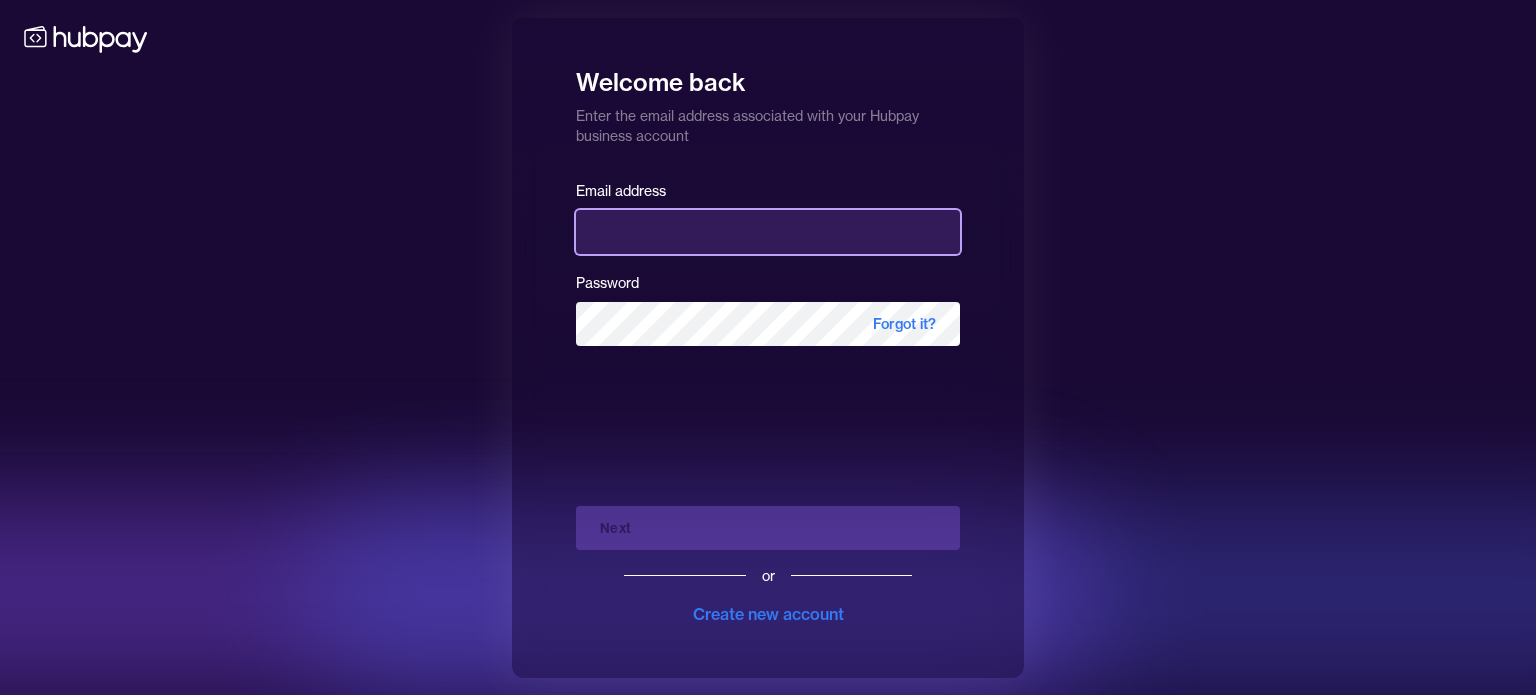 click at bounding box center [768, 232] 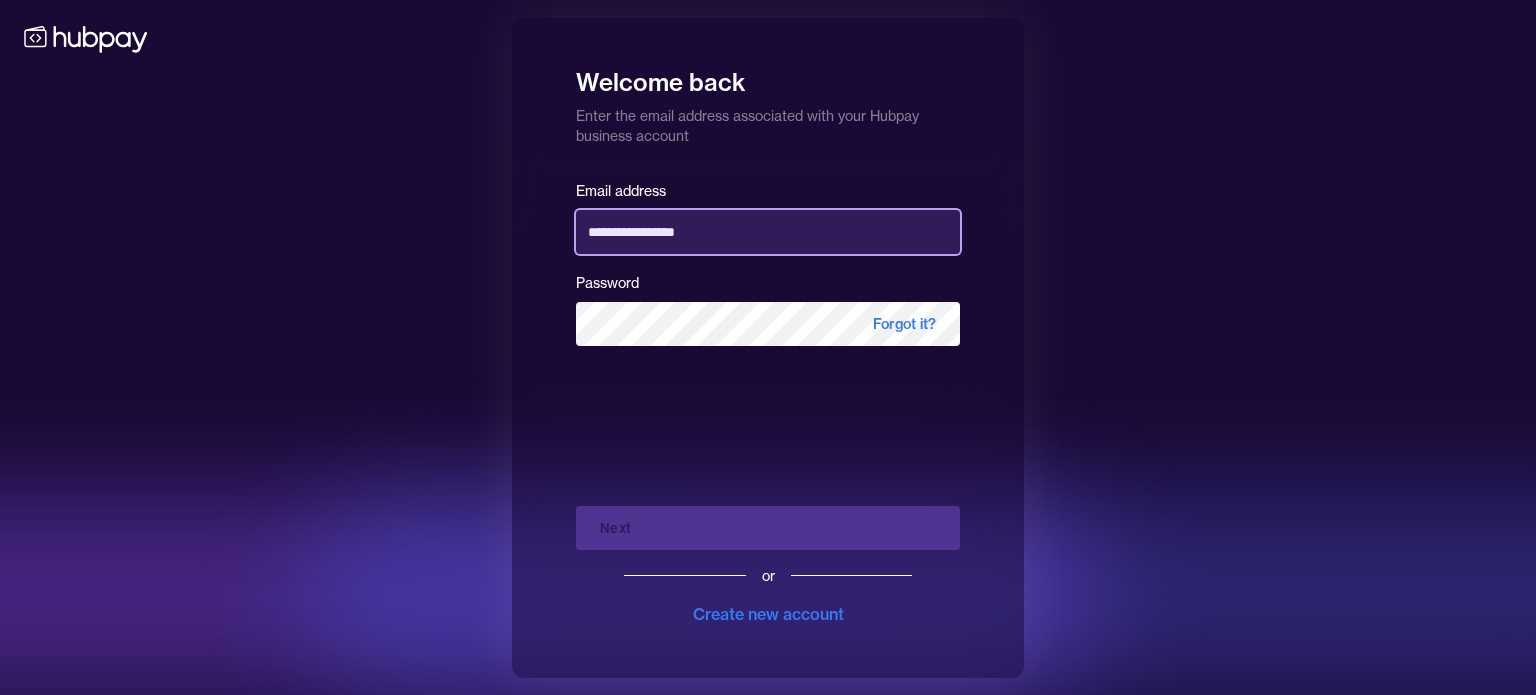 type on "**********" 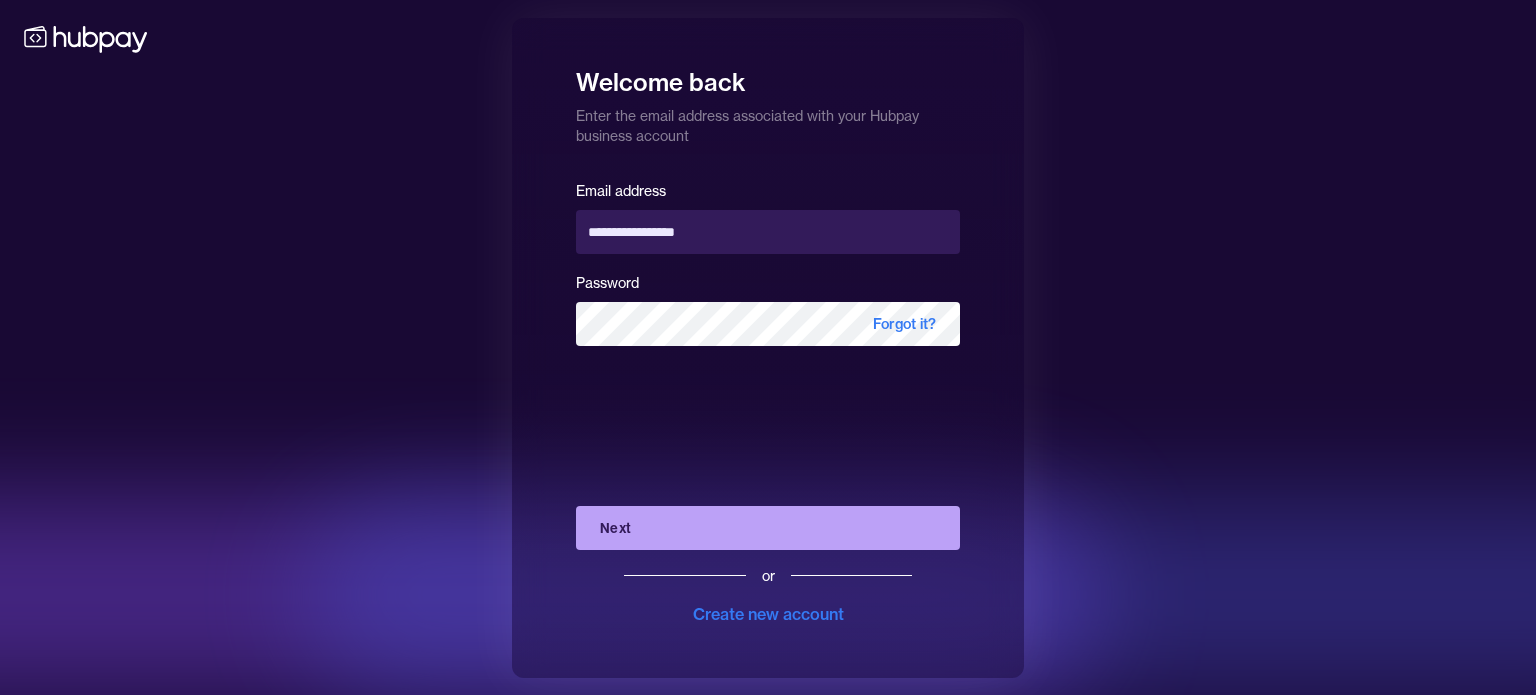 click on "Next" at bounding box center (768, 528) 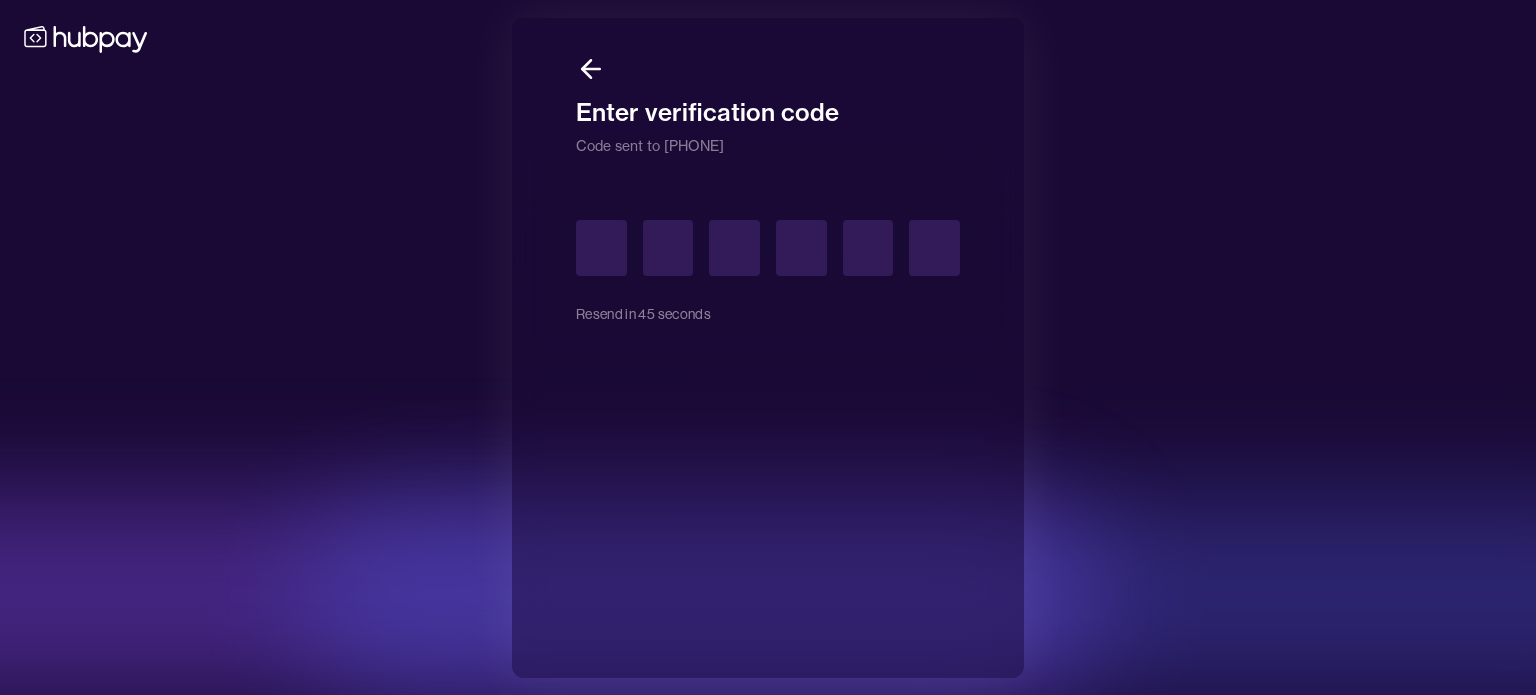 type on "*" 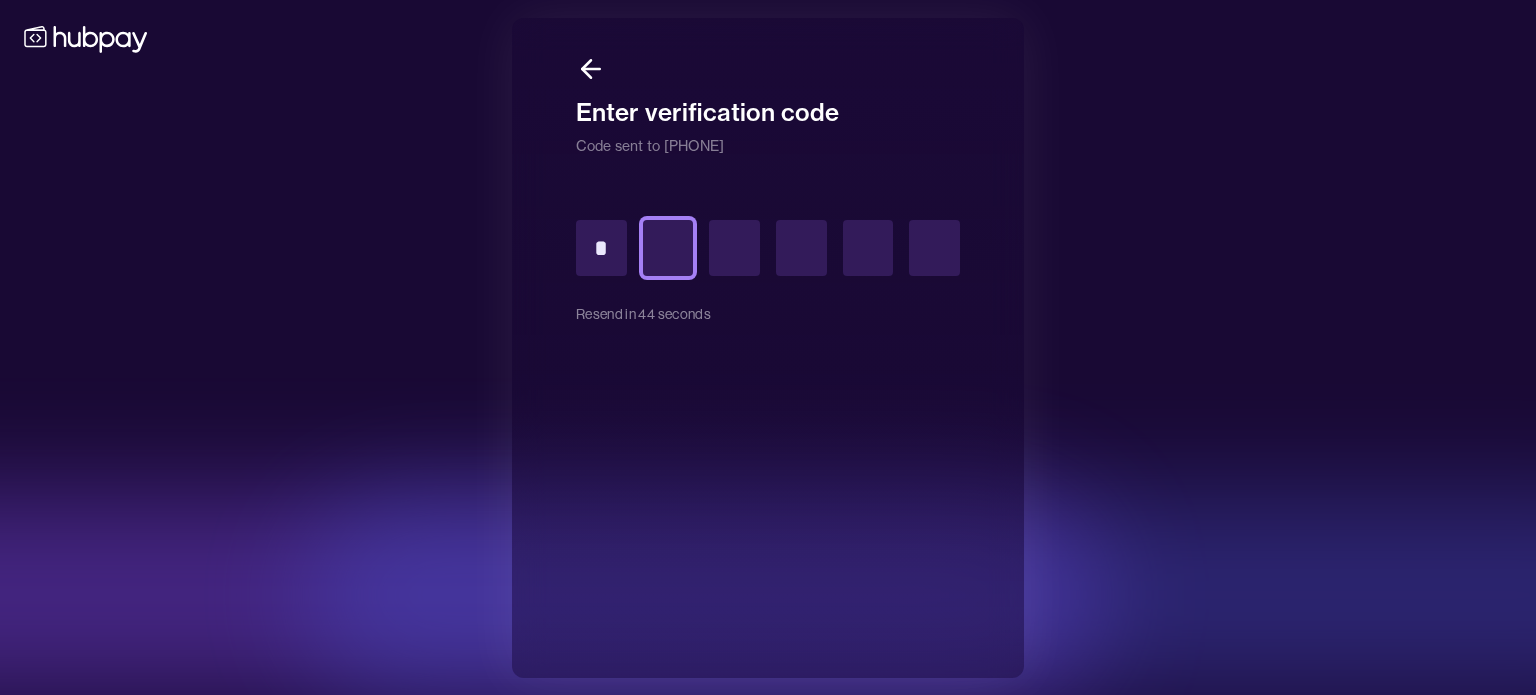 type on "*" 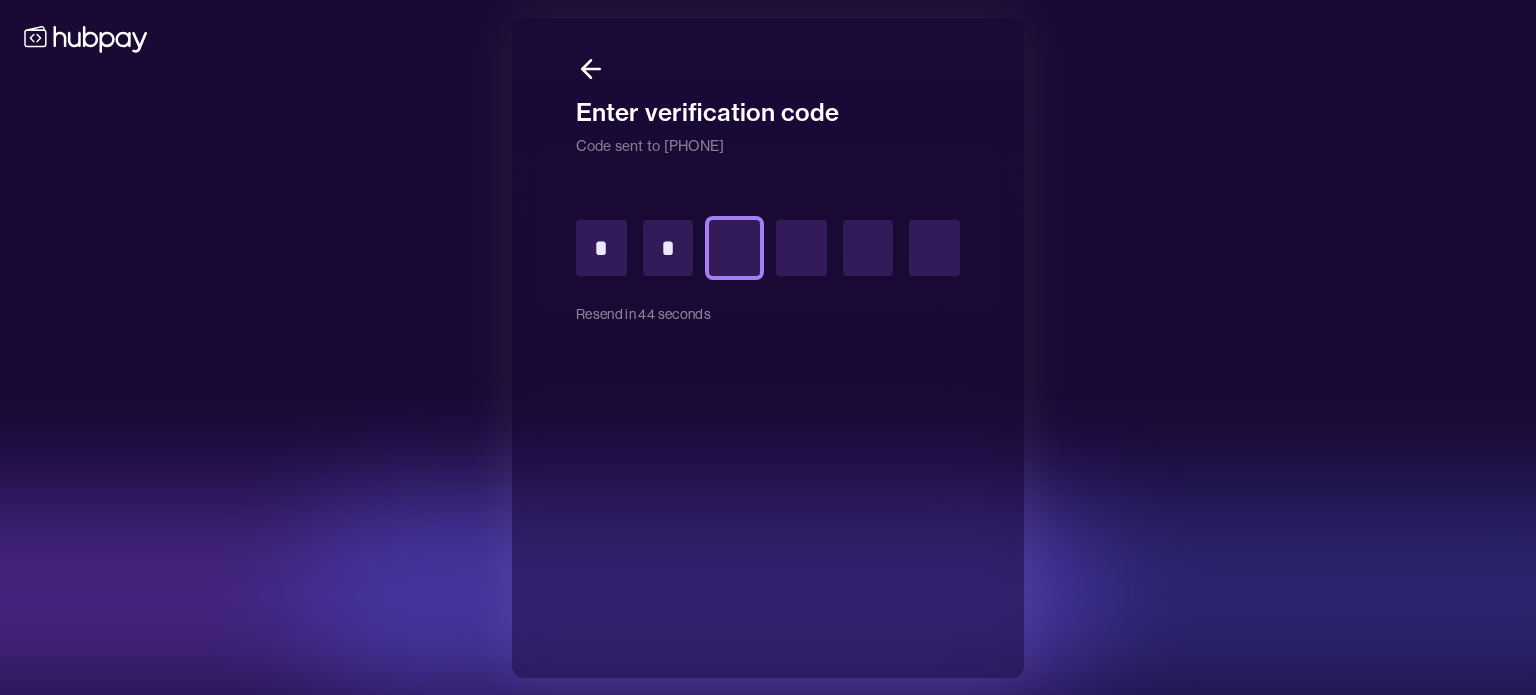 type on "*" 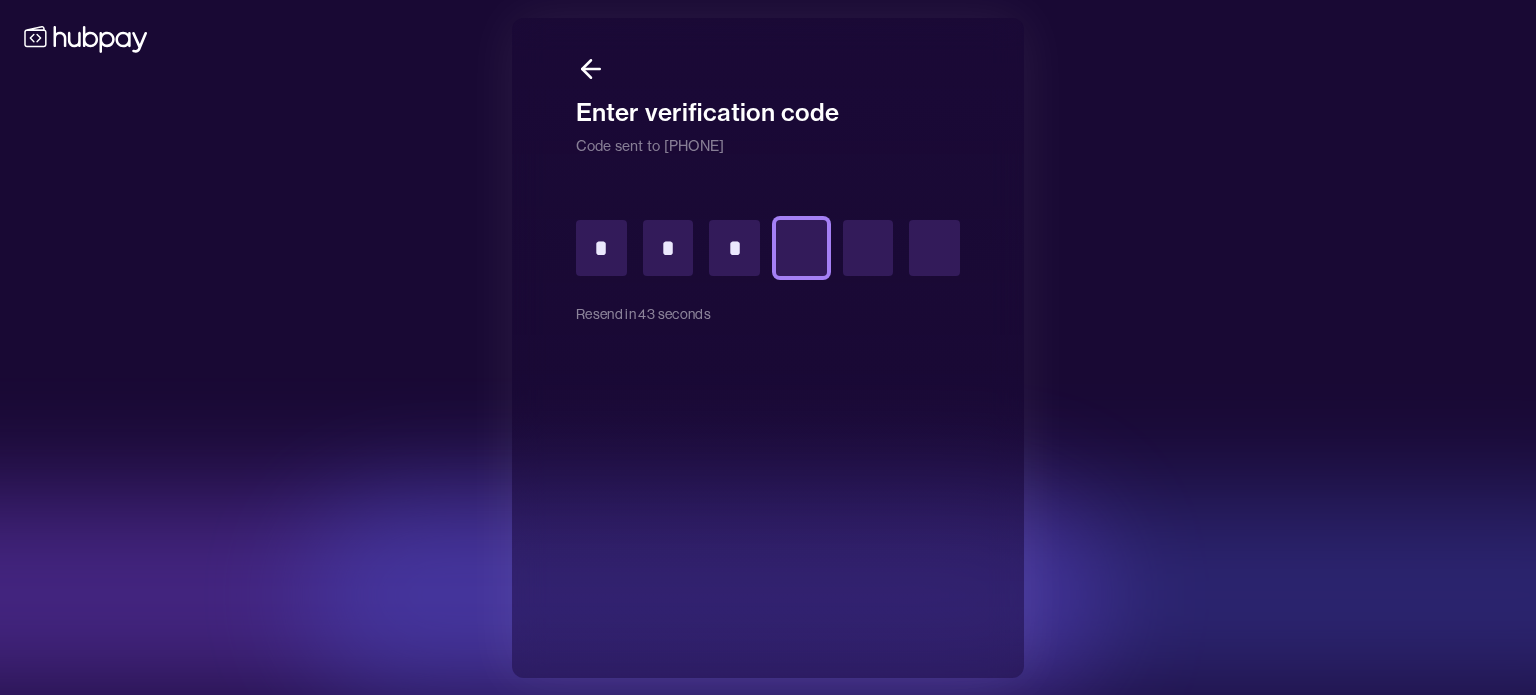 type on "*" 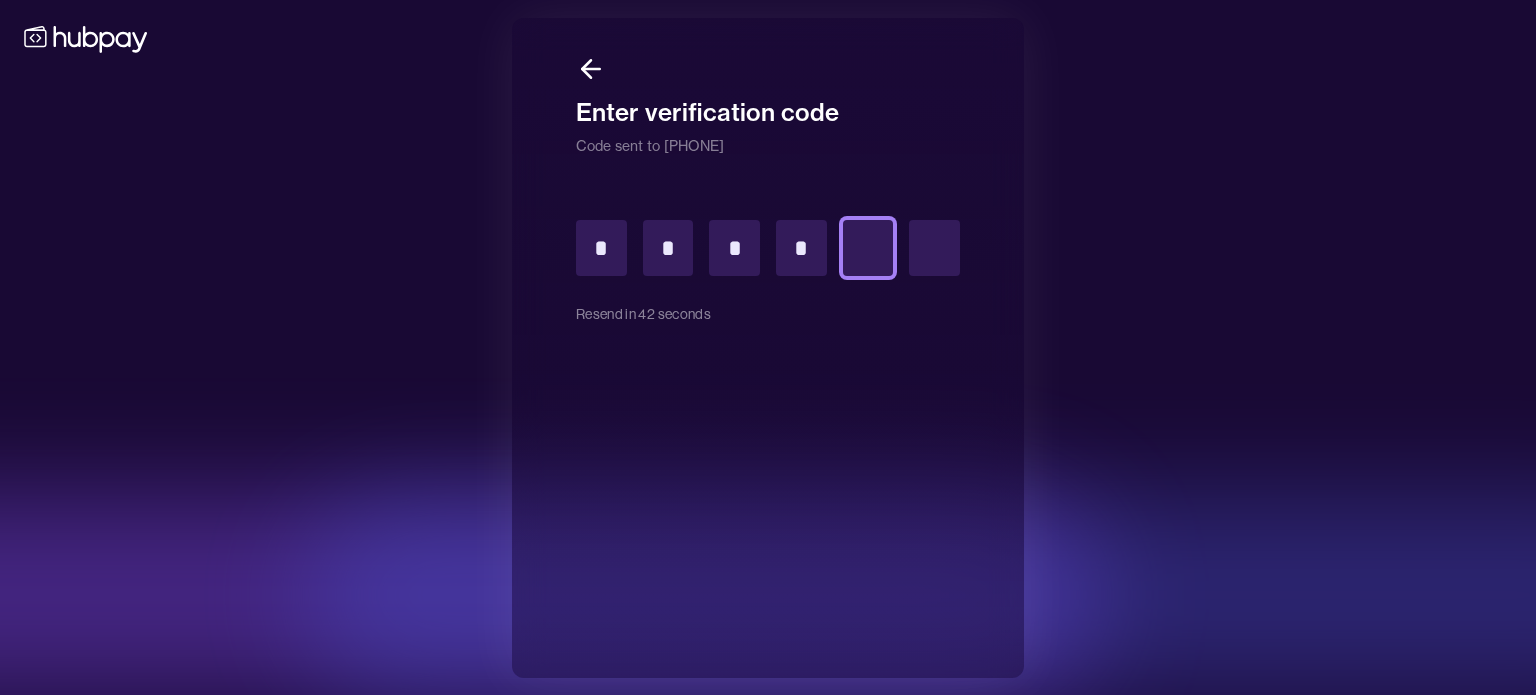 type on "*" 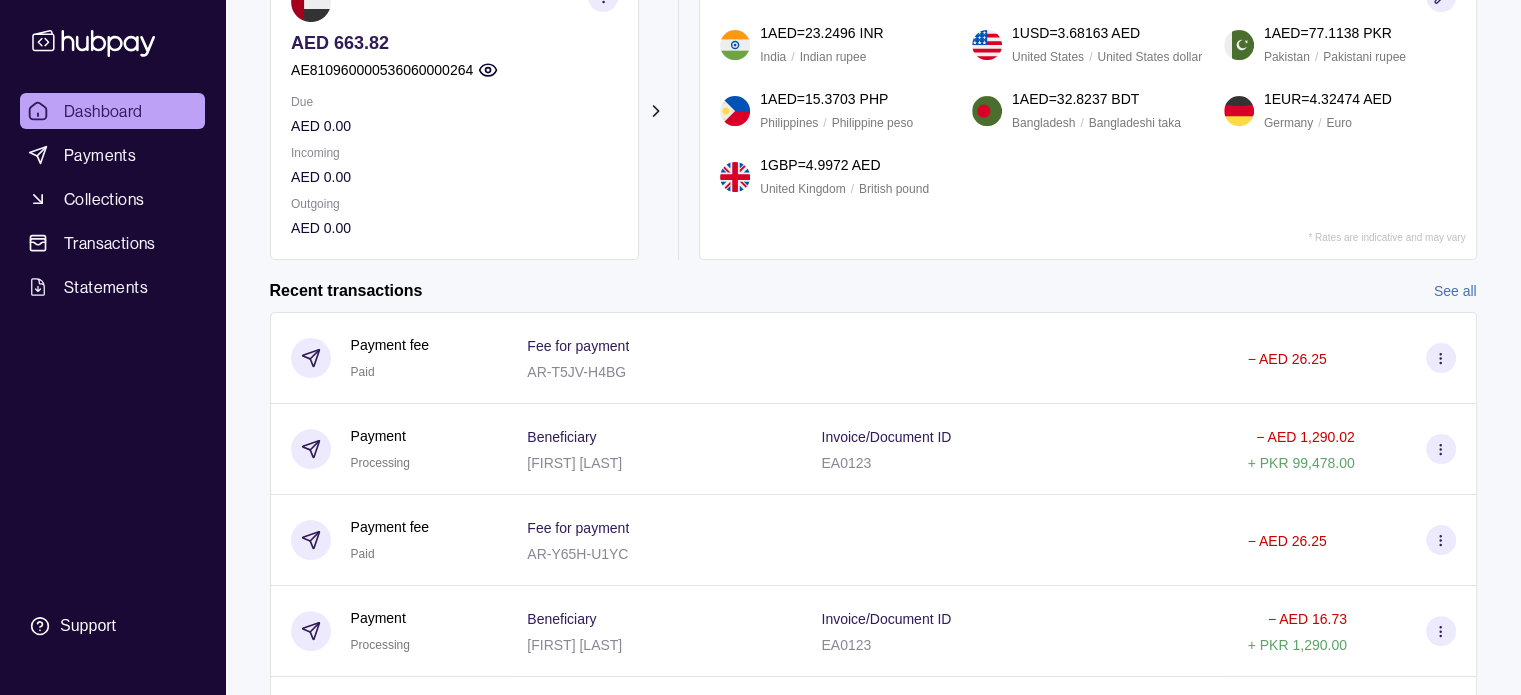scroll, scrollTop: 400, scrollLeft: 0, axis: vertical 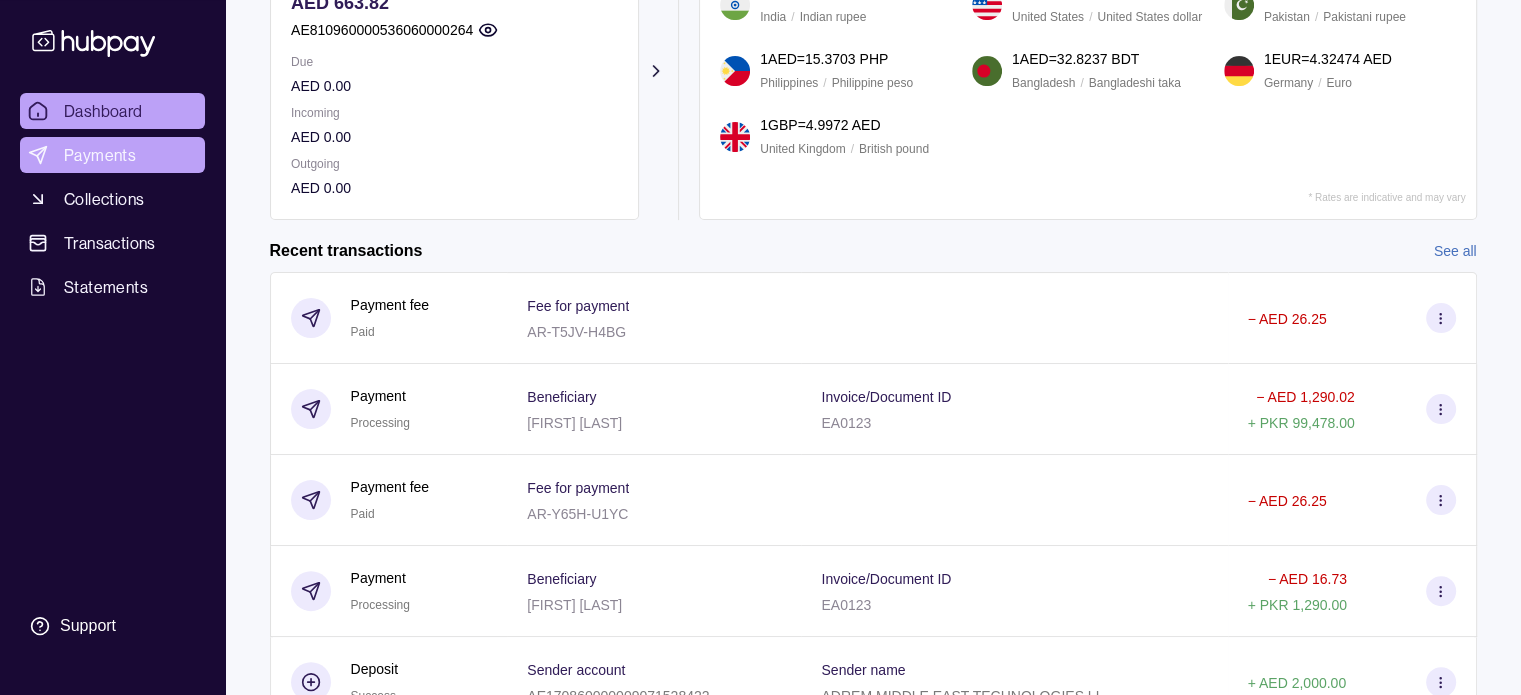 click on "Payments" at bounding box center (112, 155) 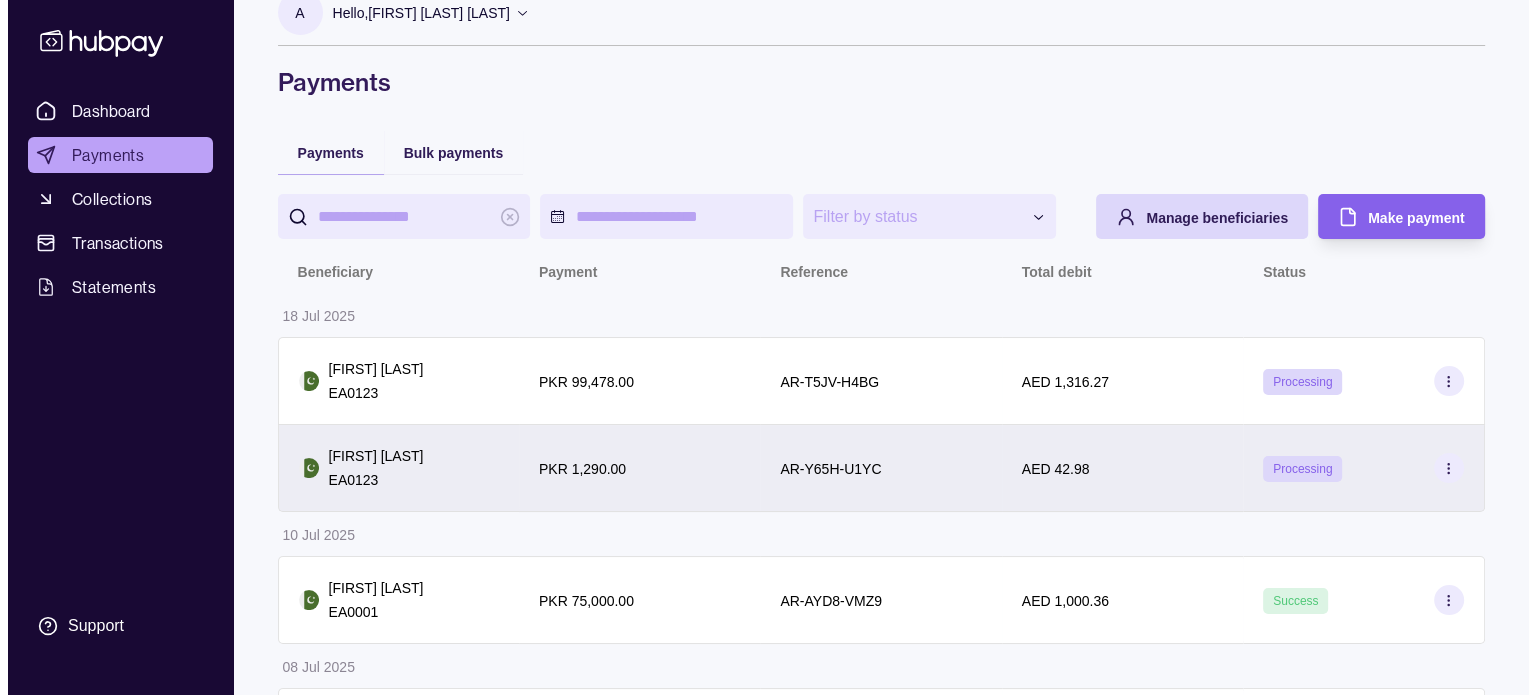 scroll, scrollTop: 0, scrollLeft: 0, axis: both 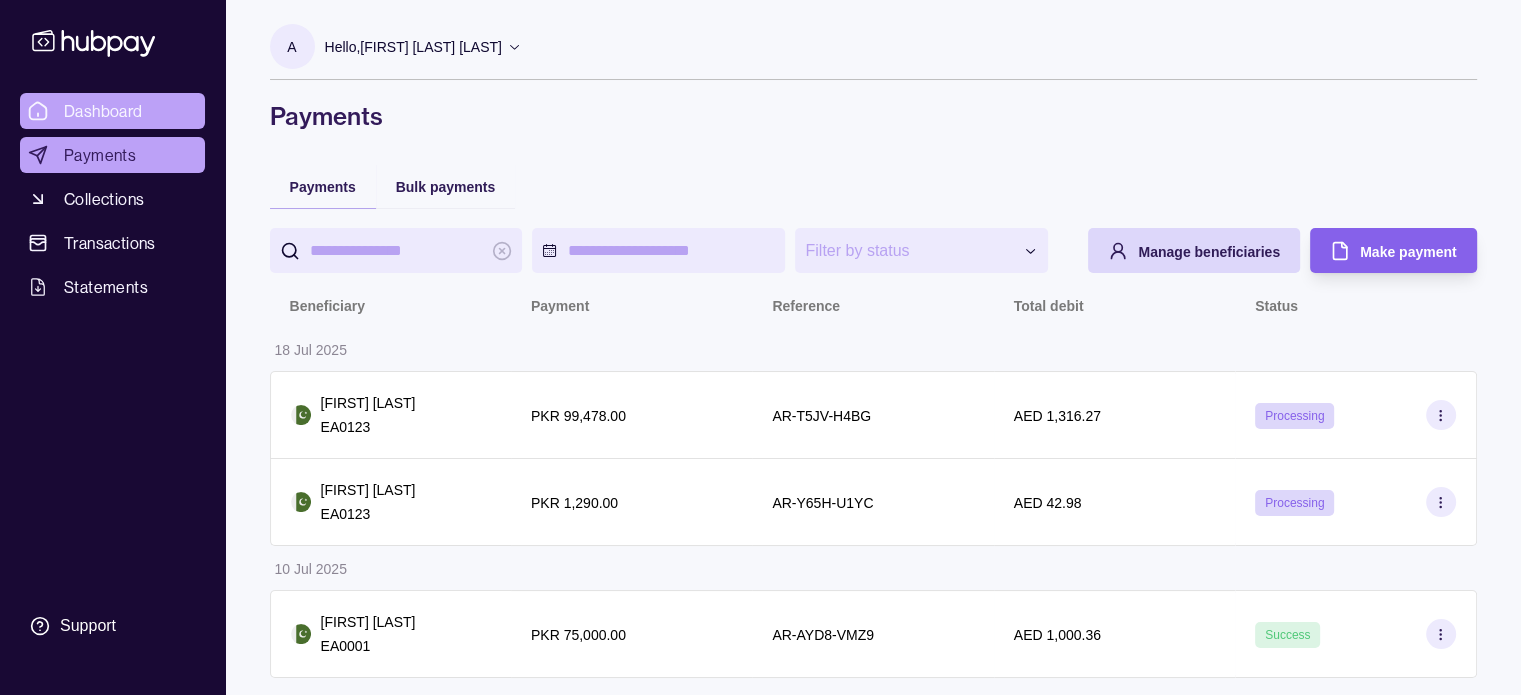 click on "Dashboard" at bounding box center (103, 111) 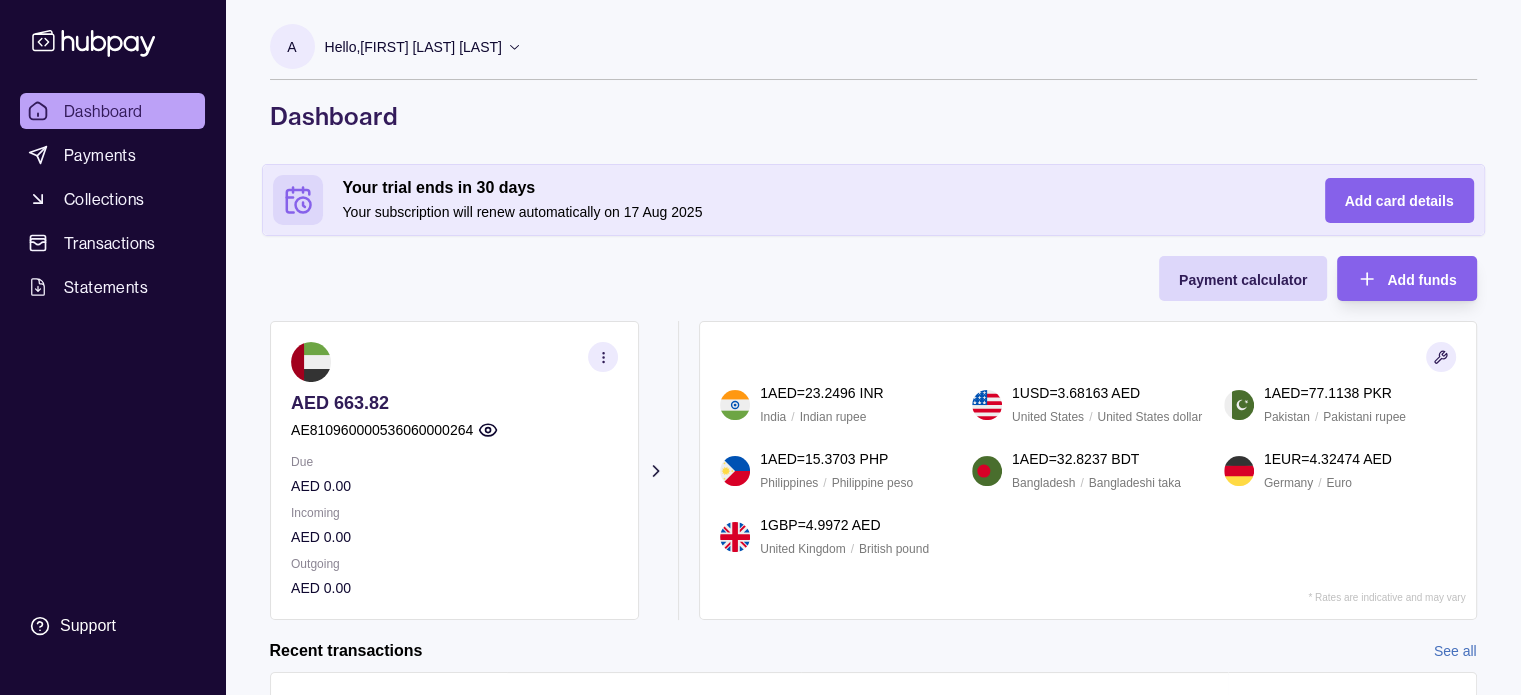 click on "Hello,  [FIRST] [LAST] [LAST]" at bounding box center [413, 47] 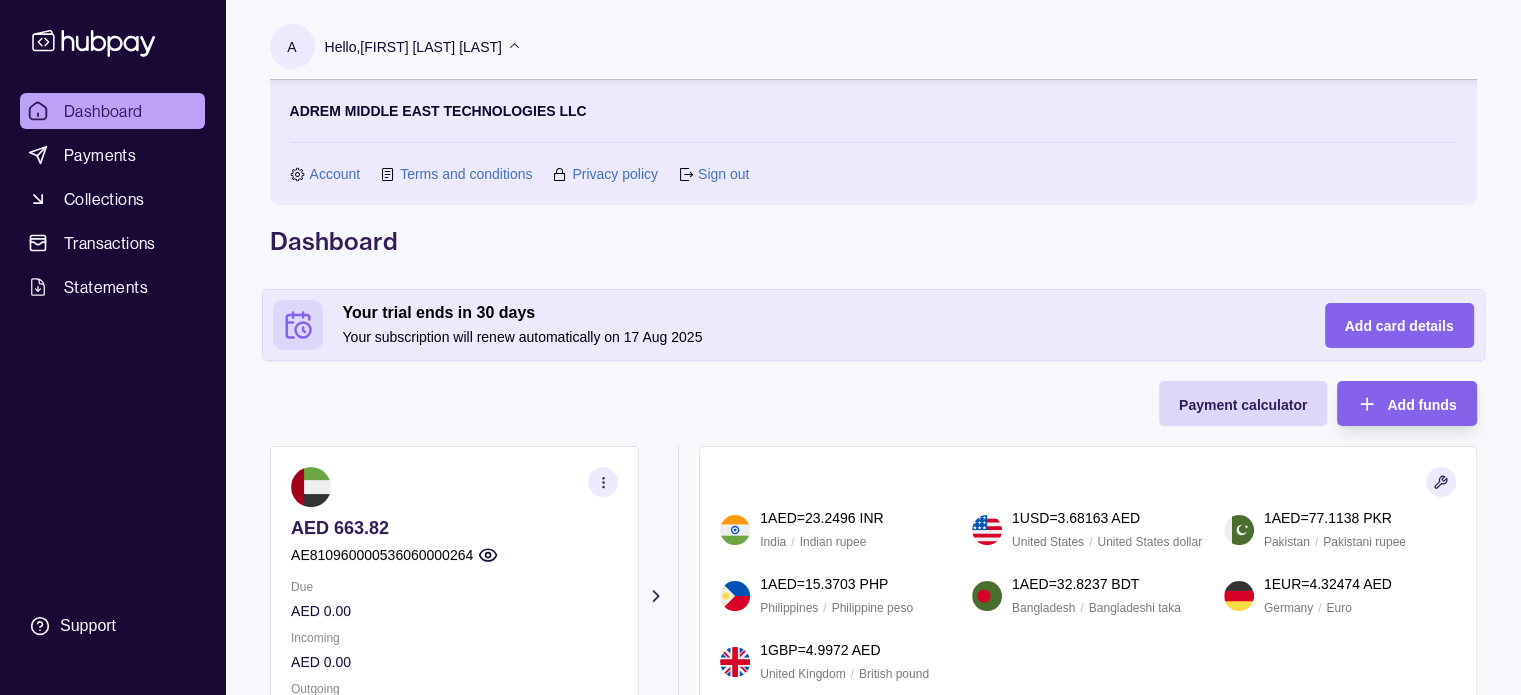 click on "Sign out" at bounding box center [723, 174] 